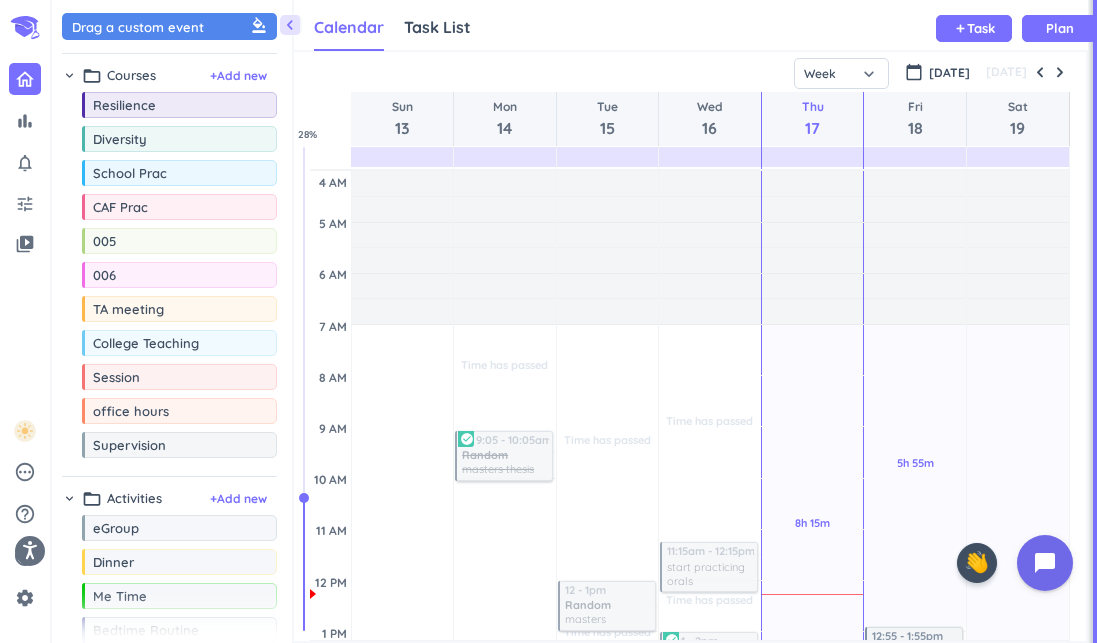 scroll, scrollTop: 0, scrollLeft: 0, axis: both 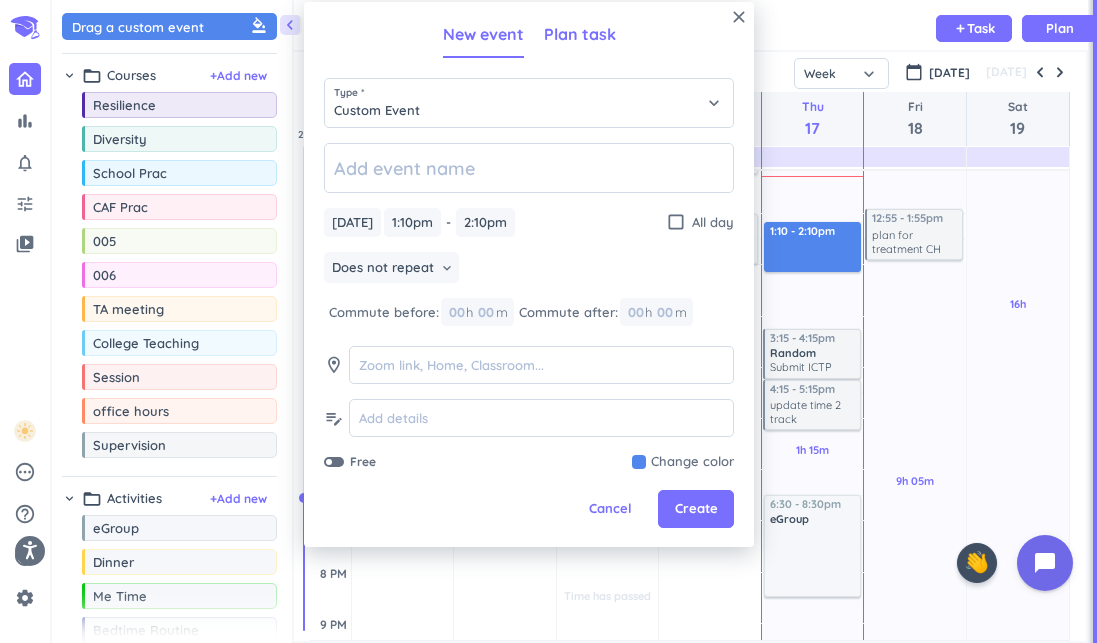 click on "Plan task" at bounding box center [580, 35] 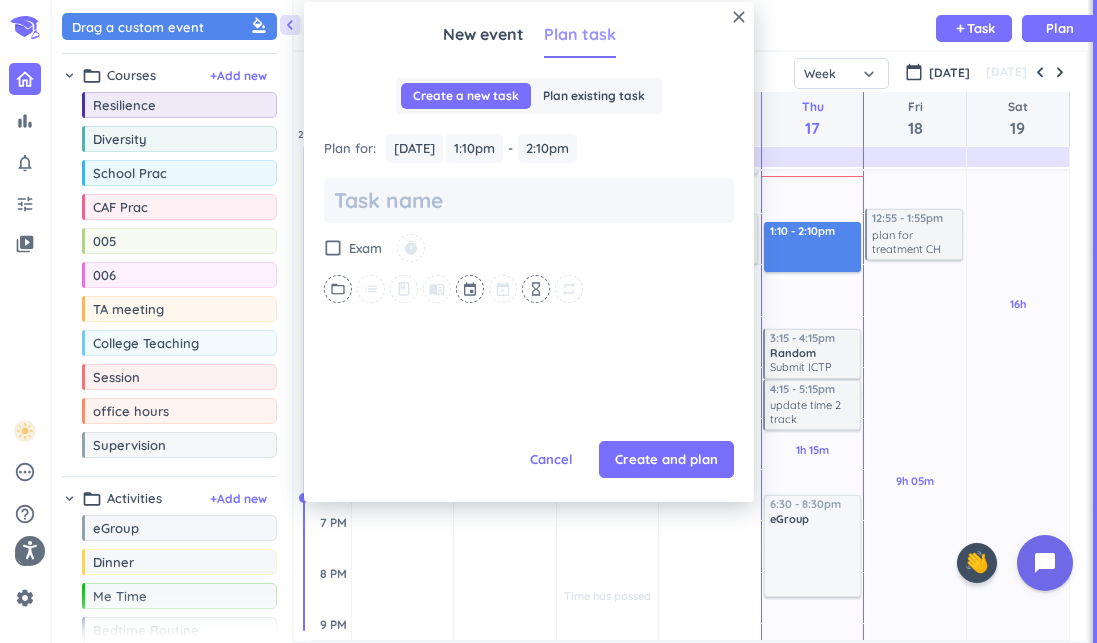 scroll, scrollTop: 0, scrollLeft: 0, axis: both 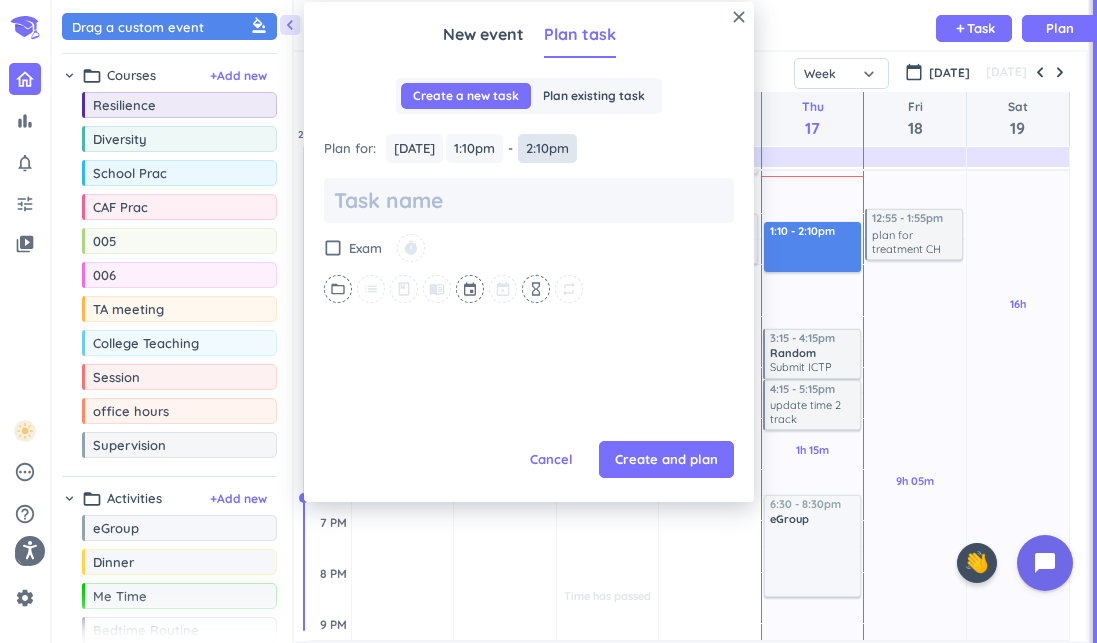 type on "x" 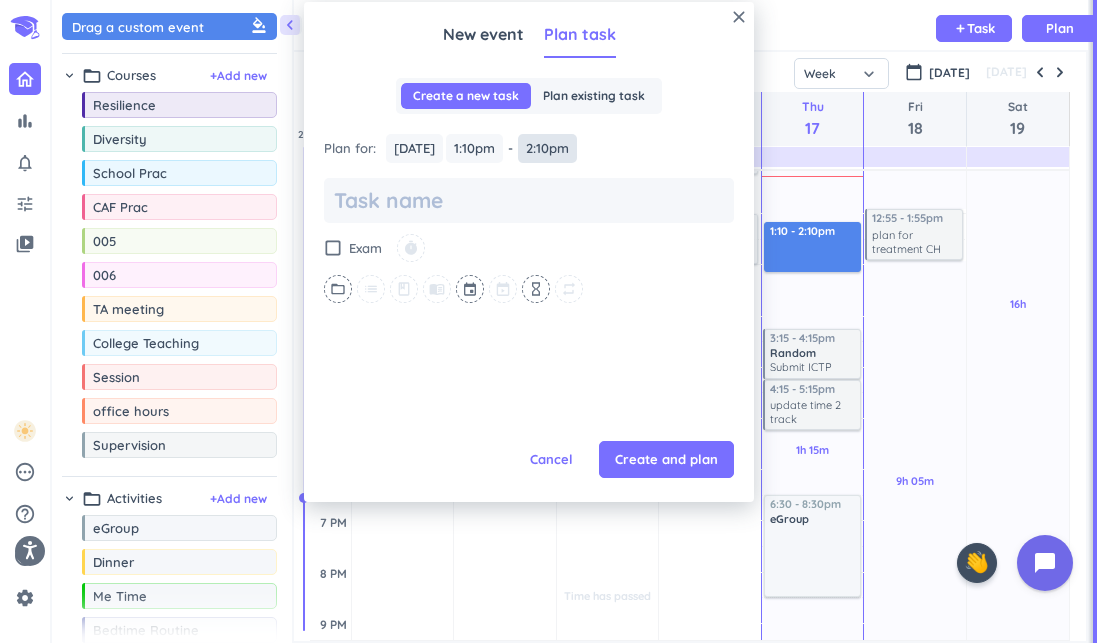 type on "u" 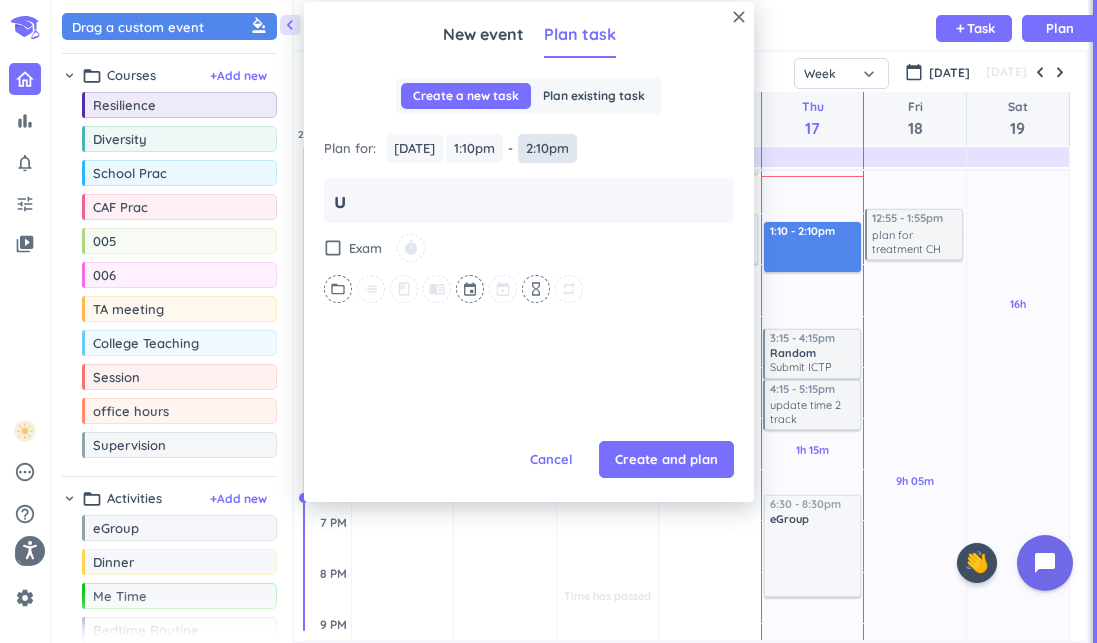 type on "x" 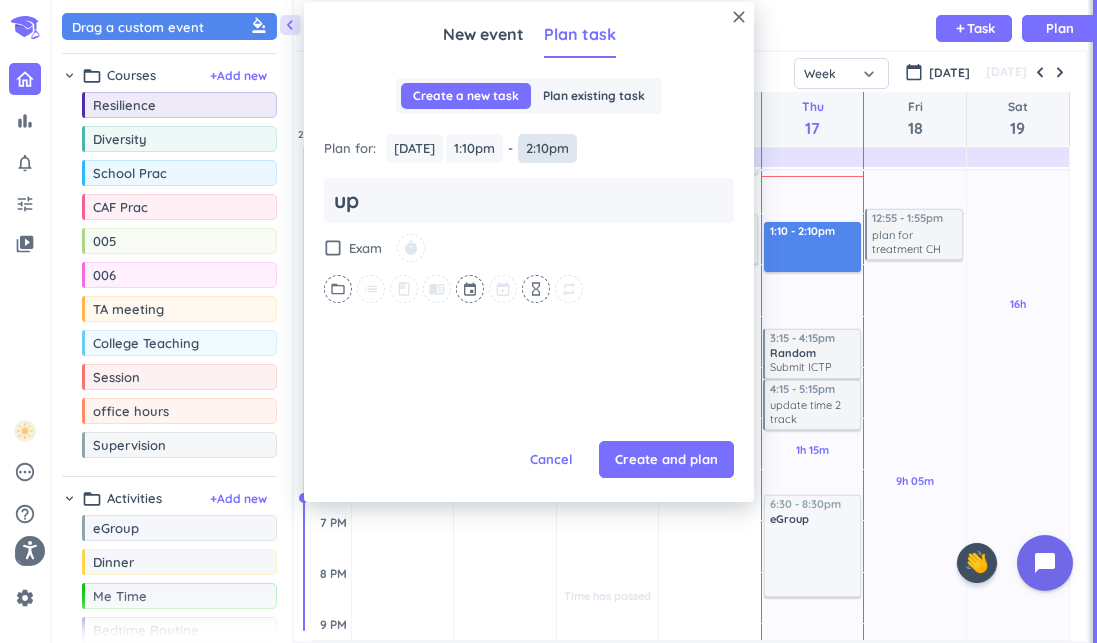 type on "x" 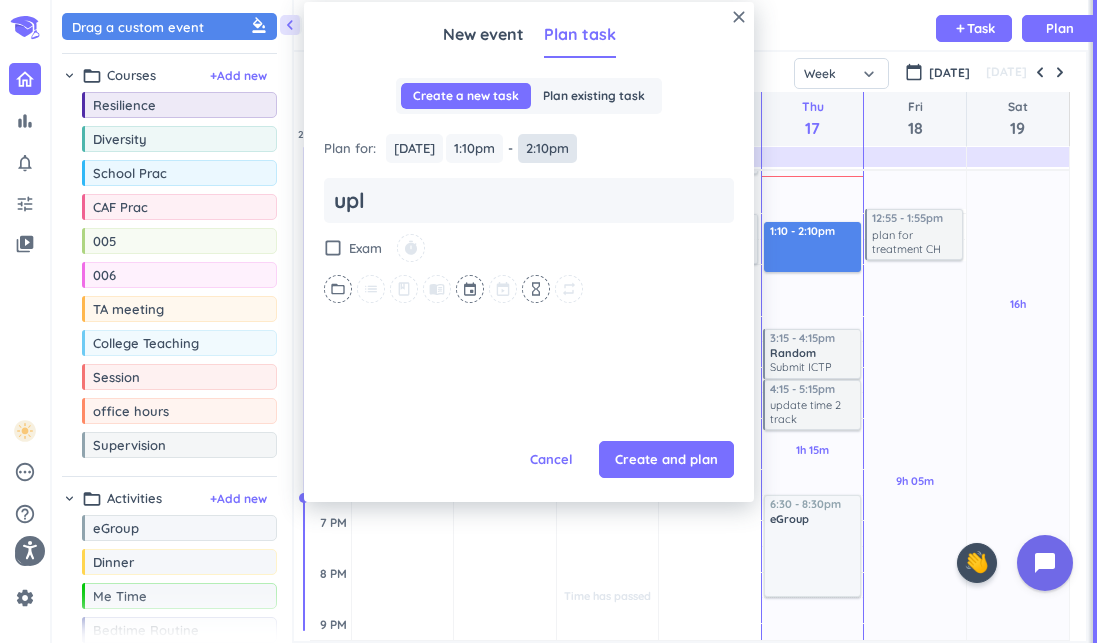 type on "x" 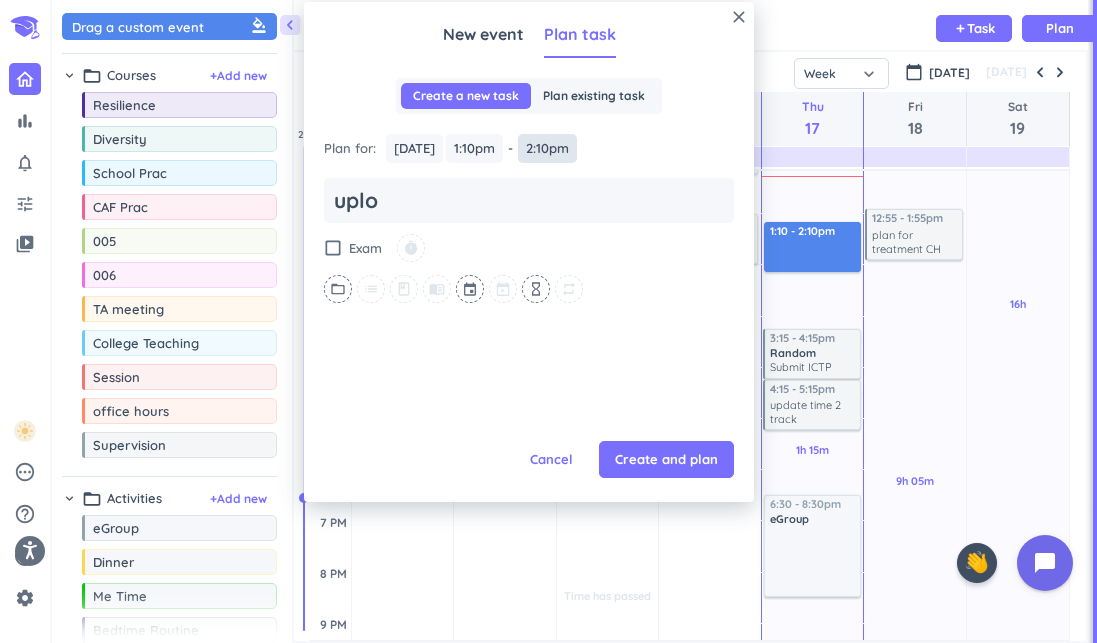 type on "x" 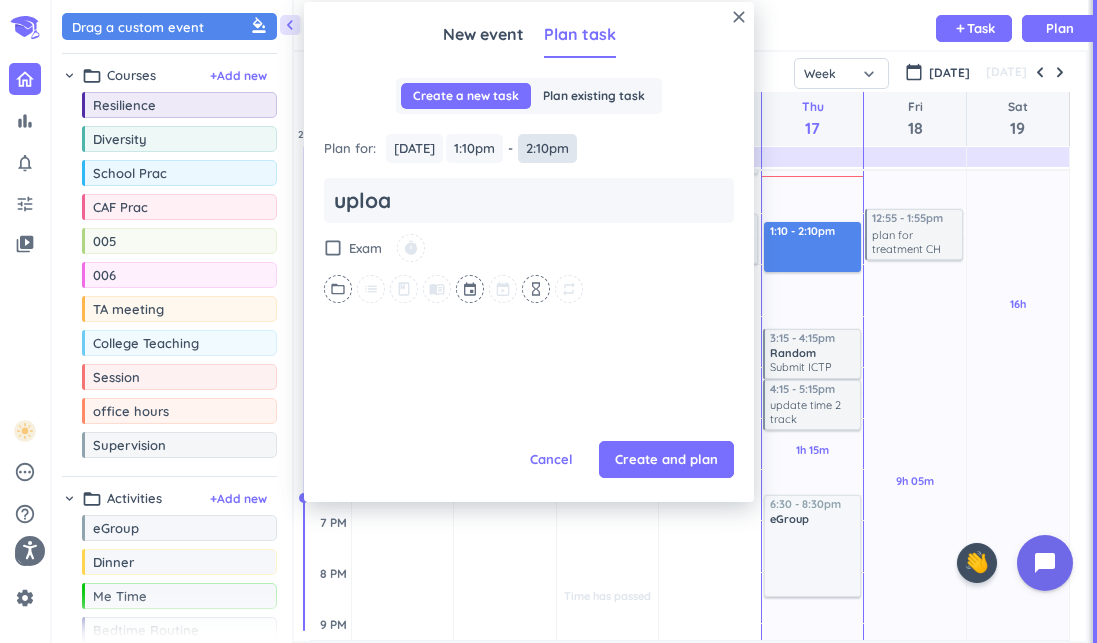 type on "x" 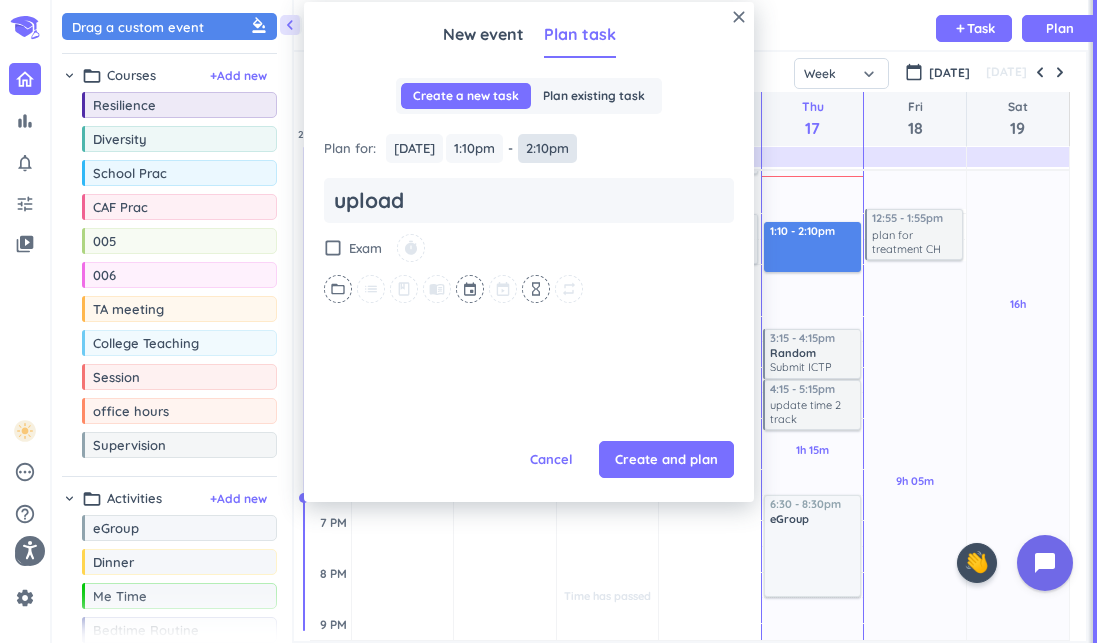 type on "x" 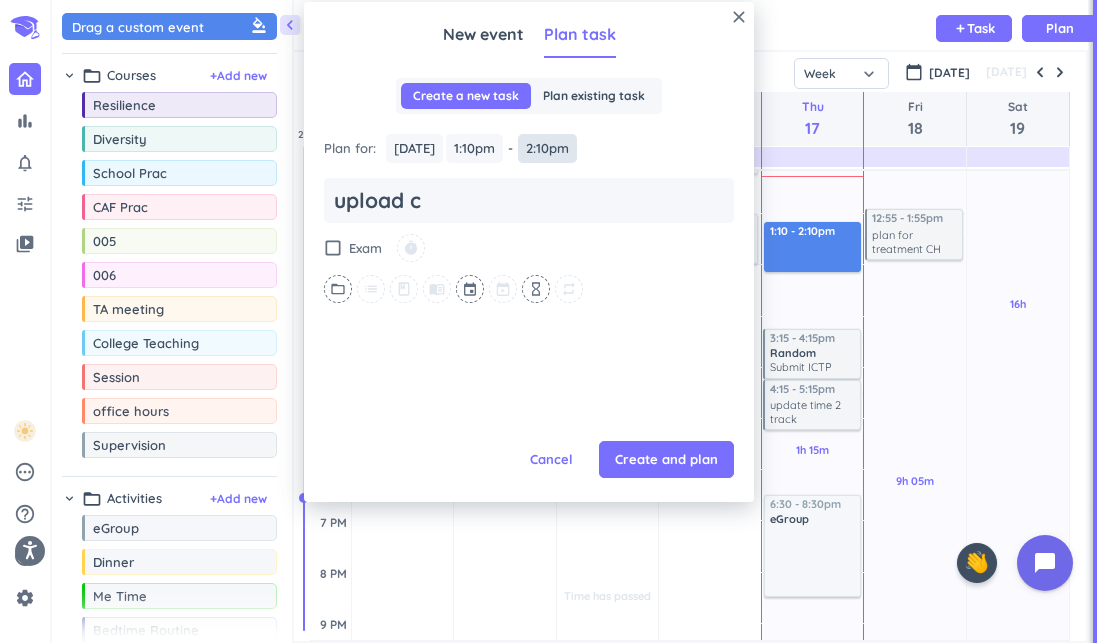 type on "x" 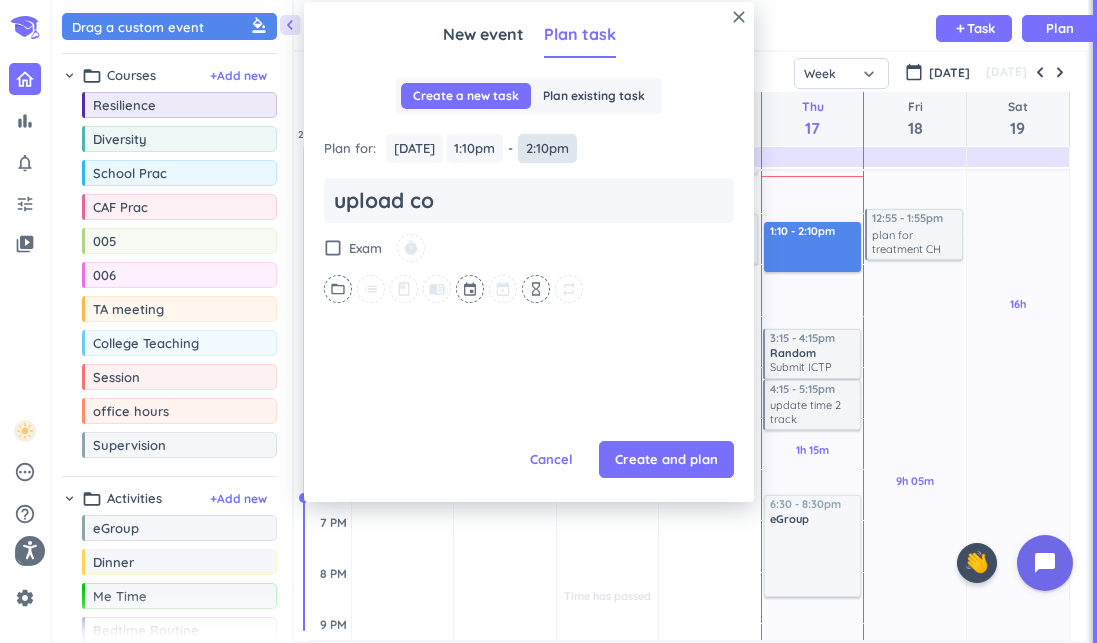 type on "x" 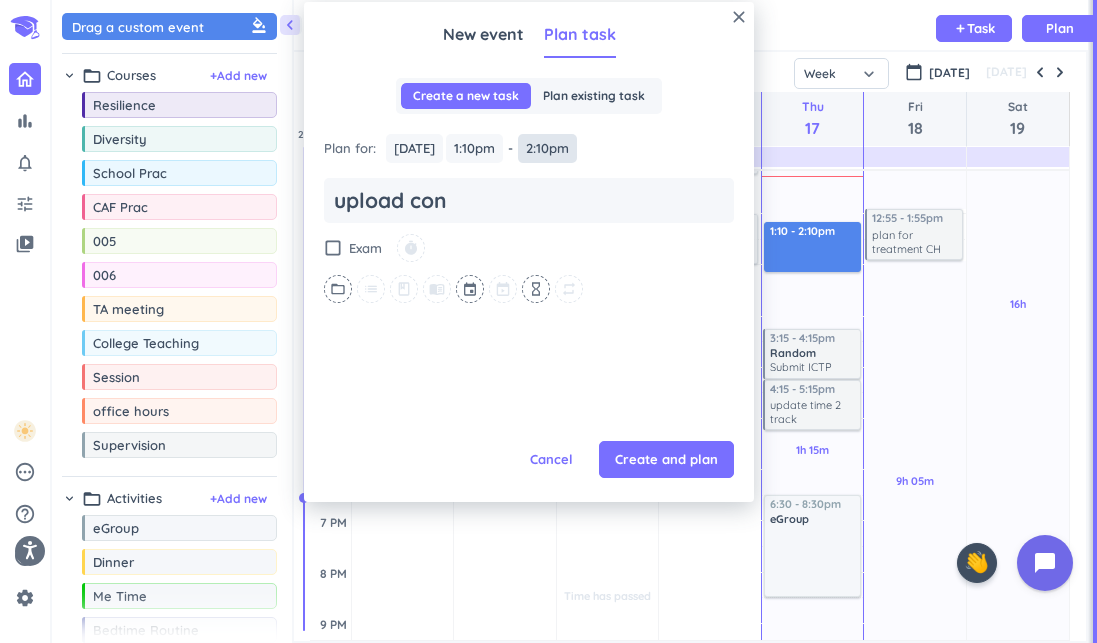 type on "x" 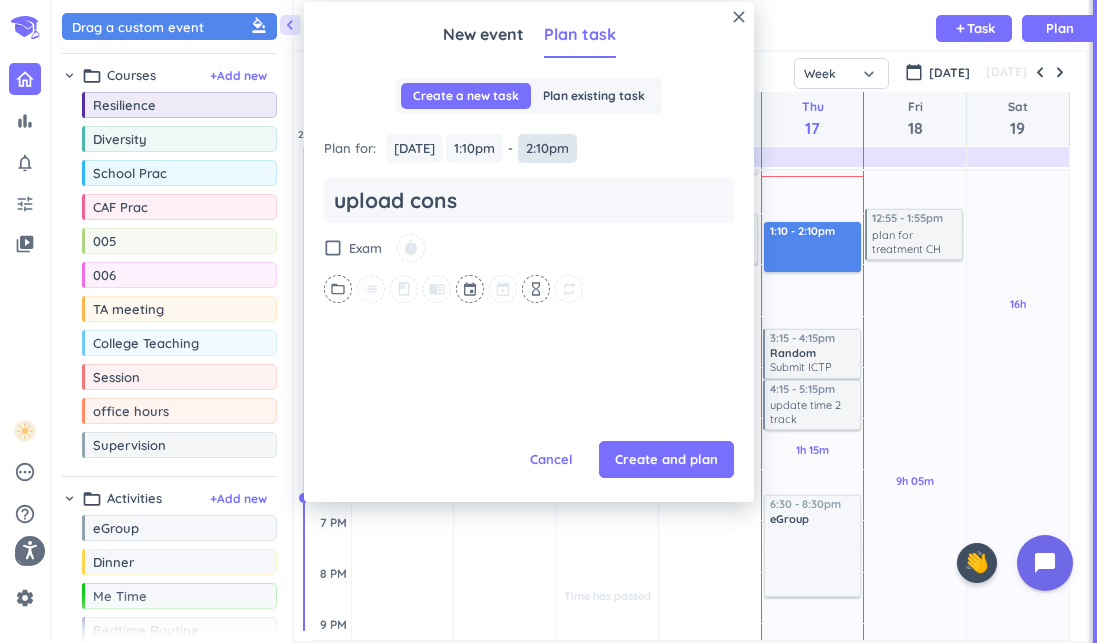 type on "x" 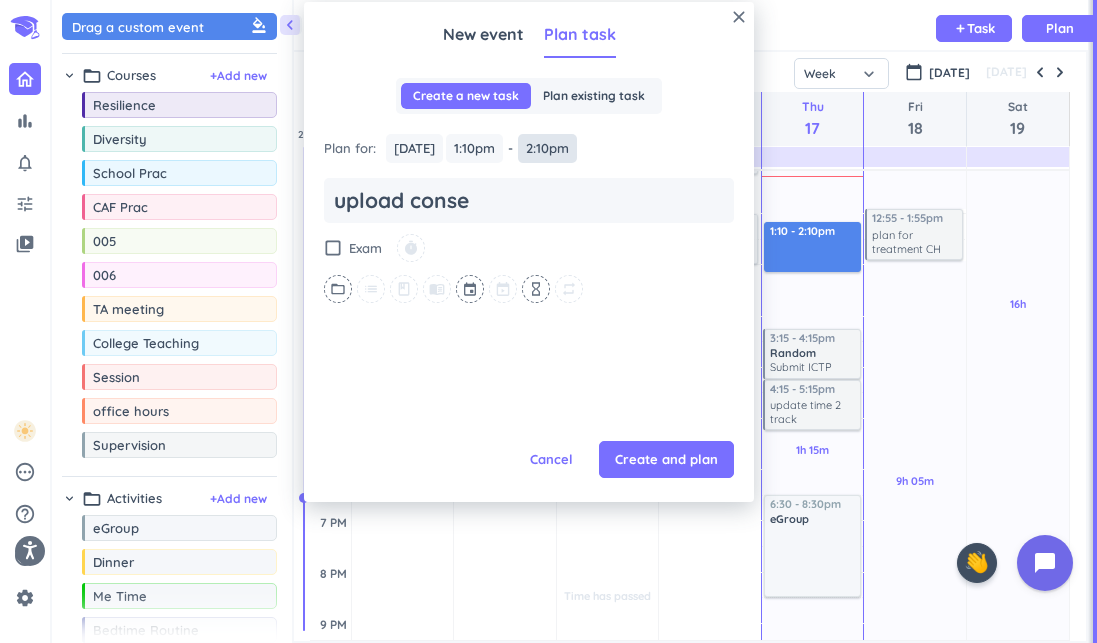 type on "x" 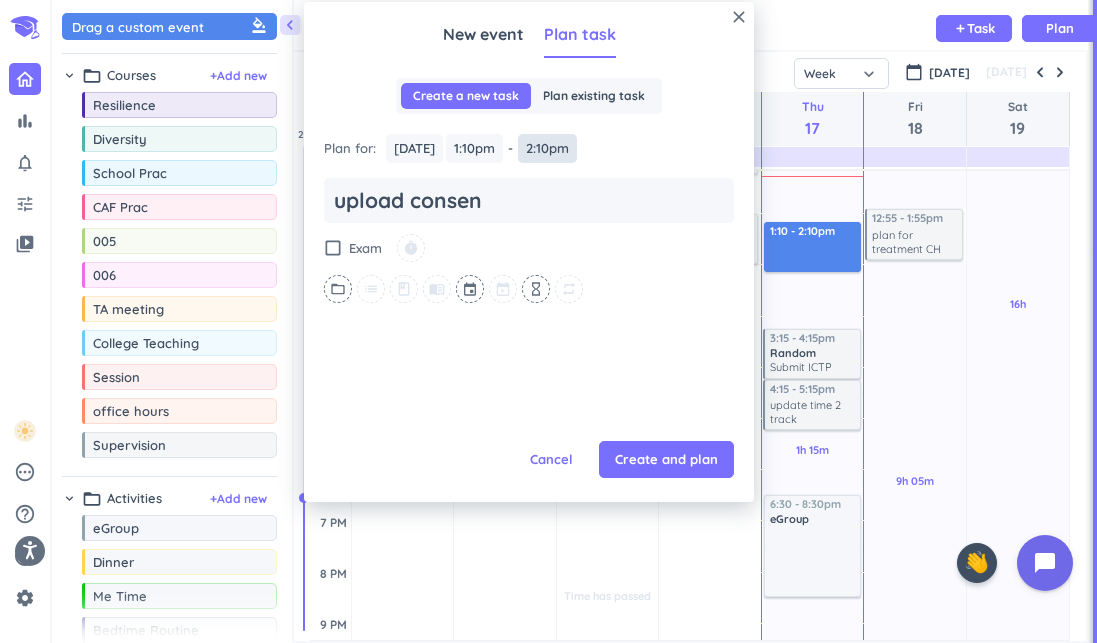 type on "x" 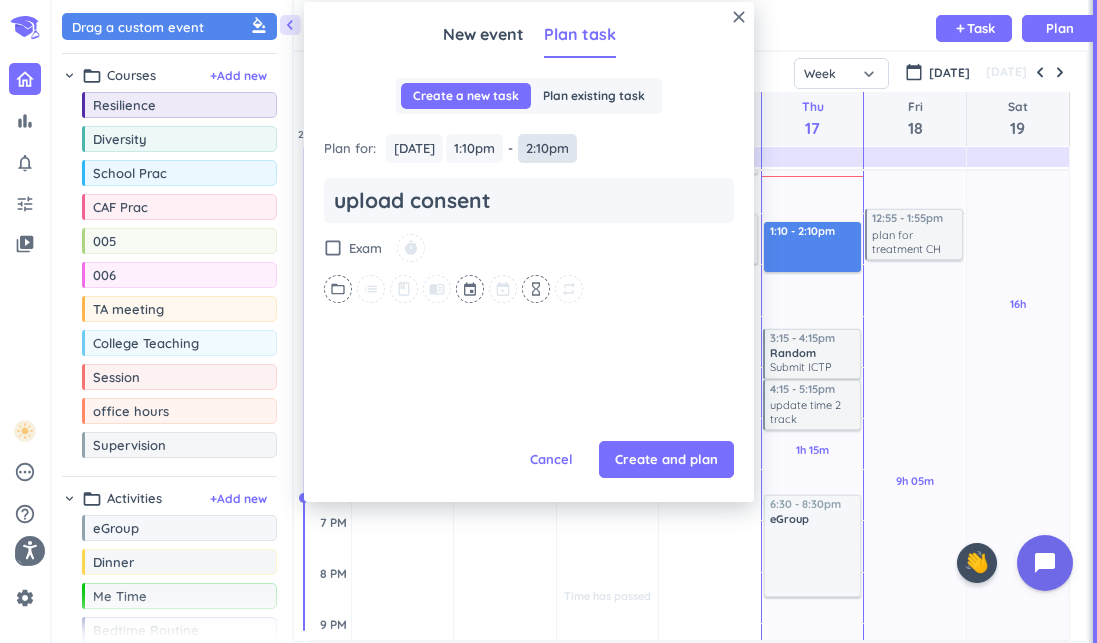 type on "x" 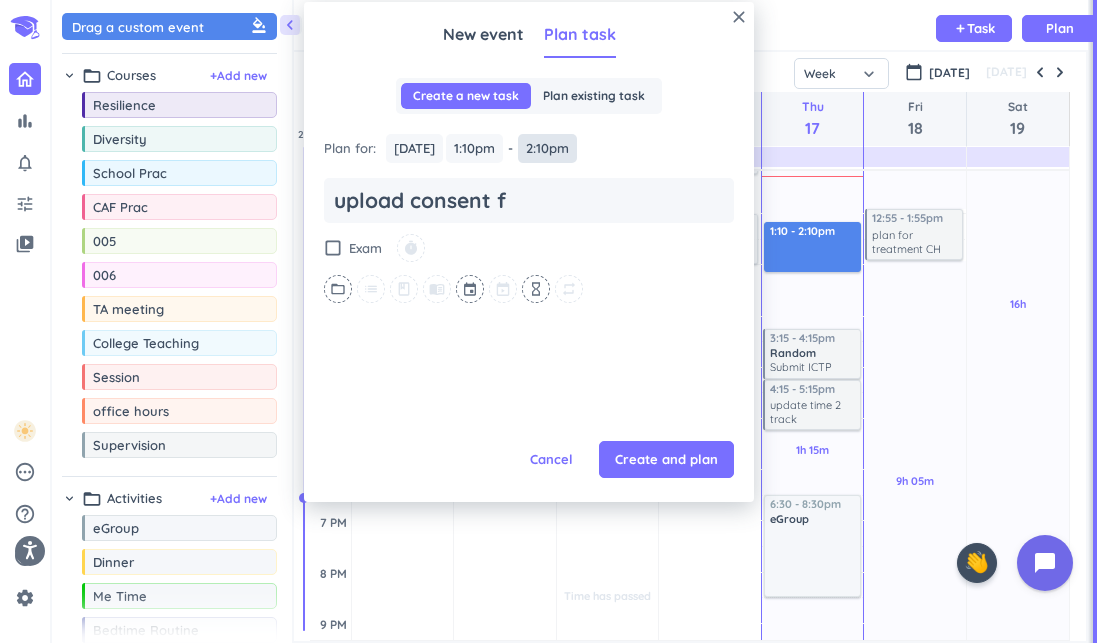 type on "x" 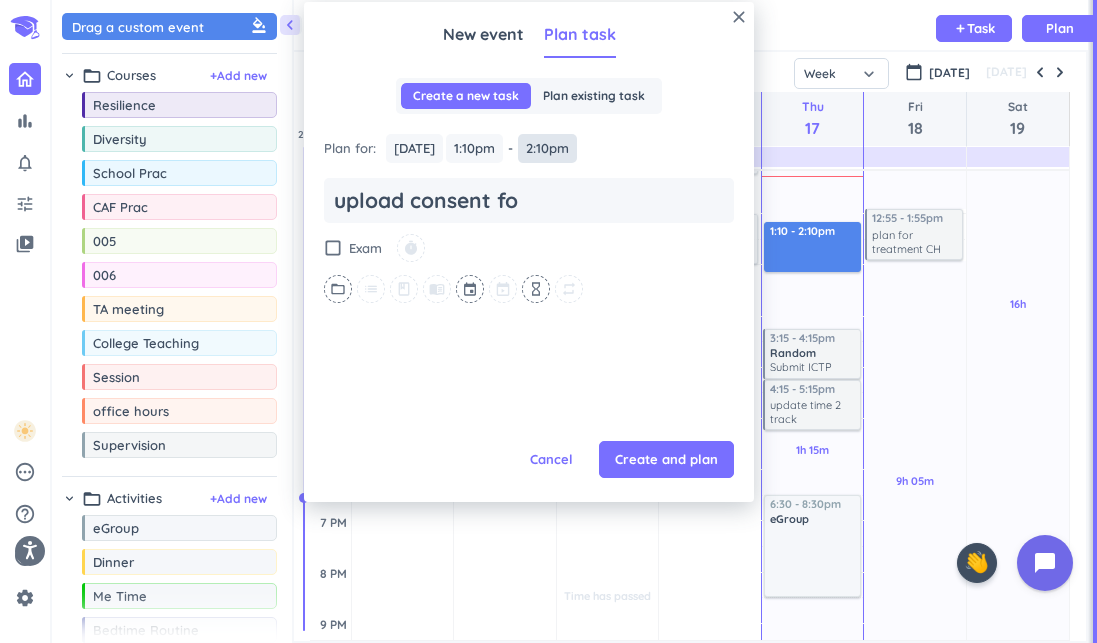 type on "x" 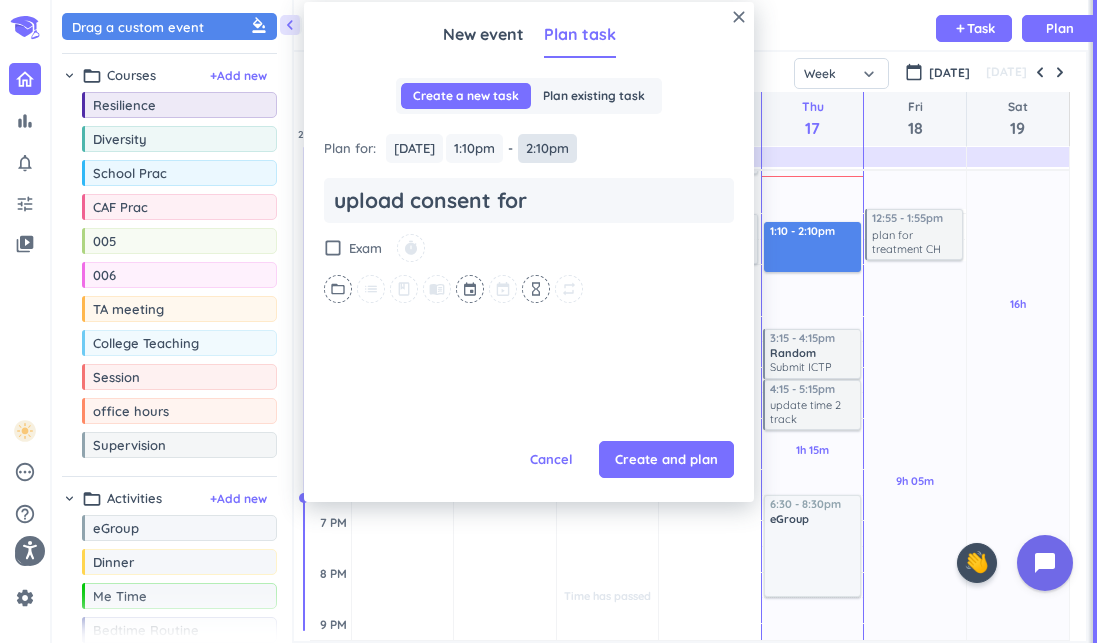 type on "x" 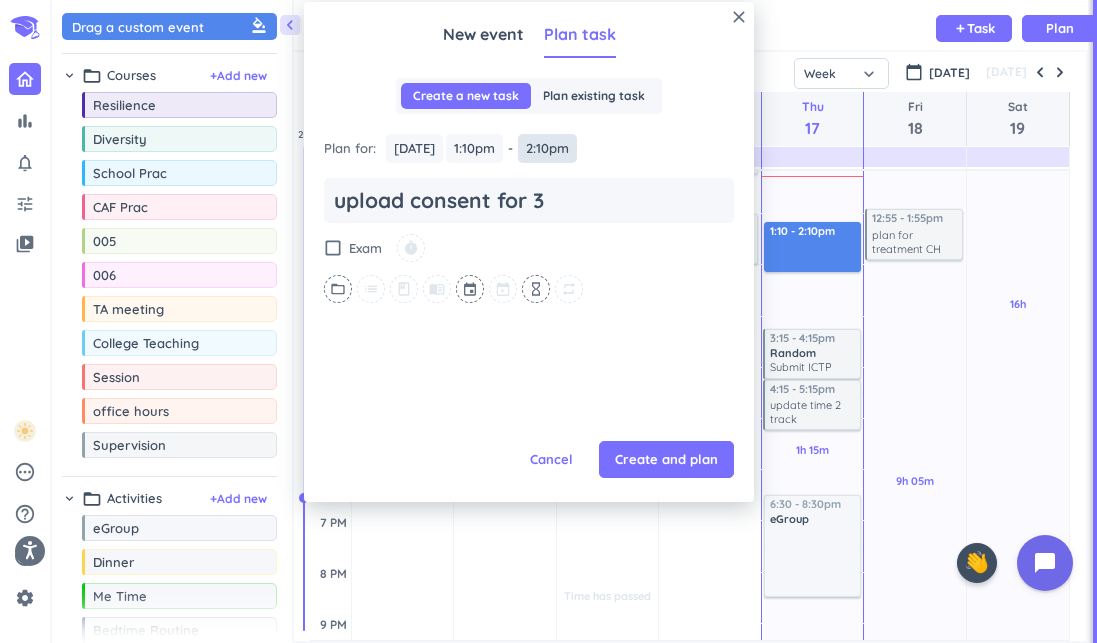 type on "x" 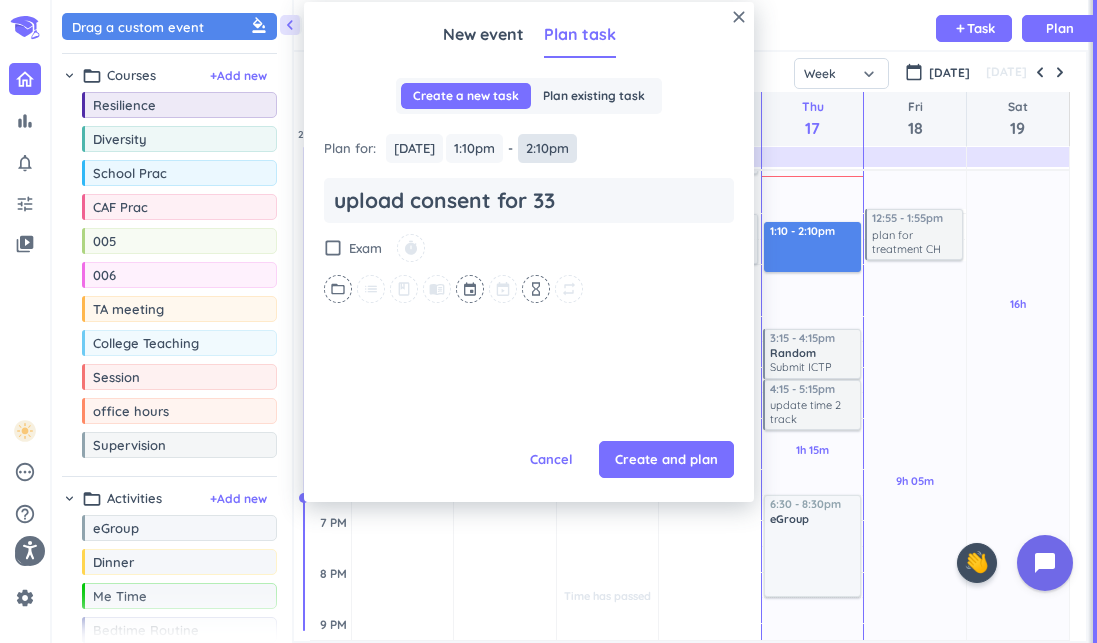 type on "x" 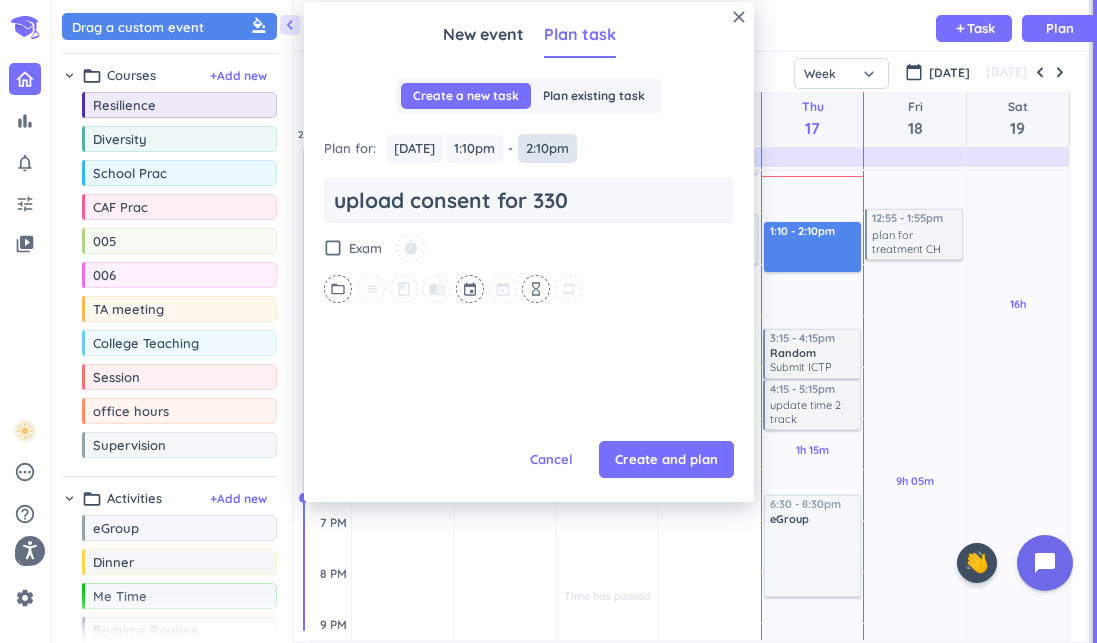 type on "x" 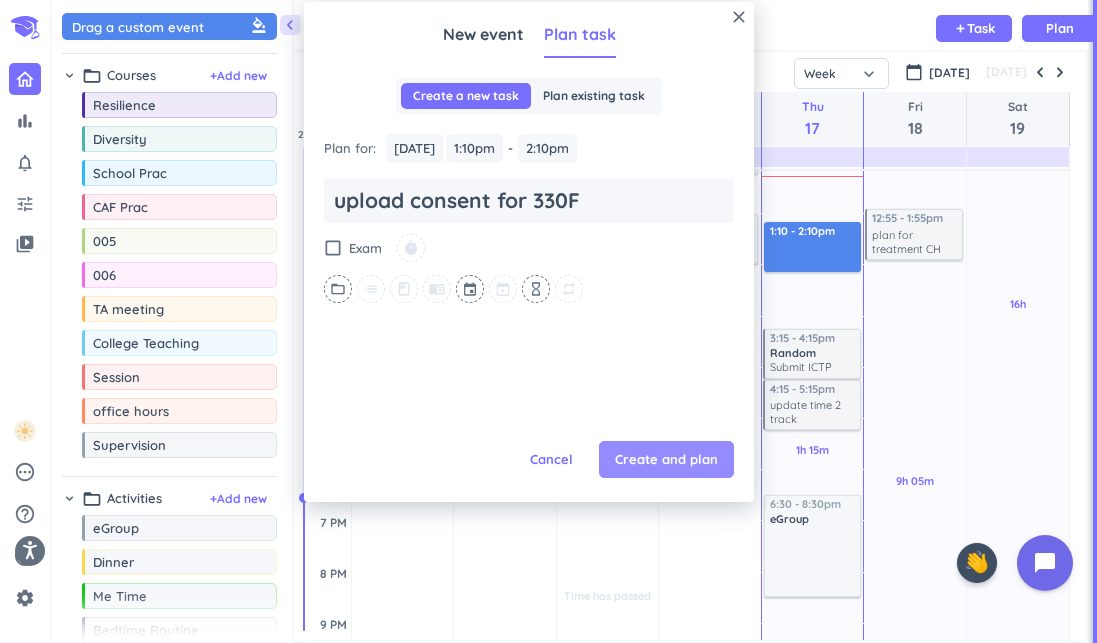 type on "upload consent for 330F" 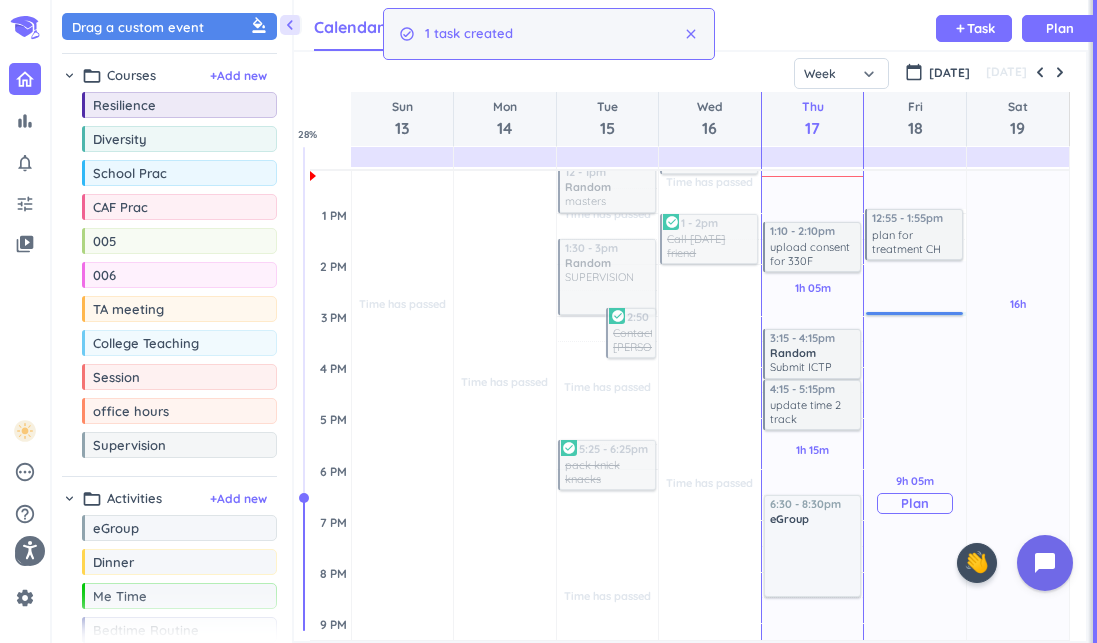 click on "9h 05m Past due Plan" at bounding box center (915, 493) 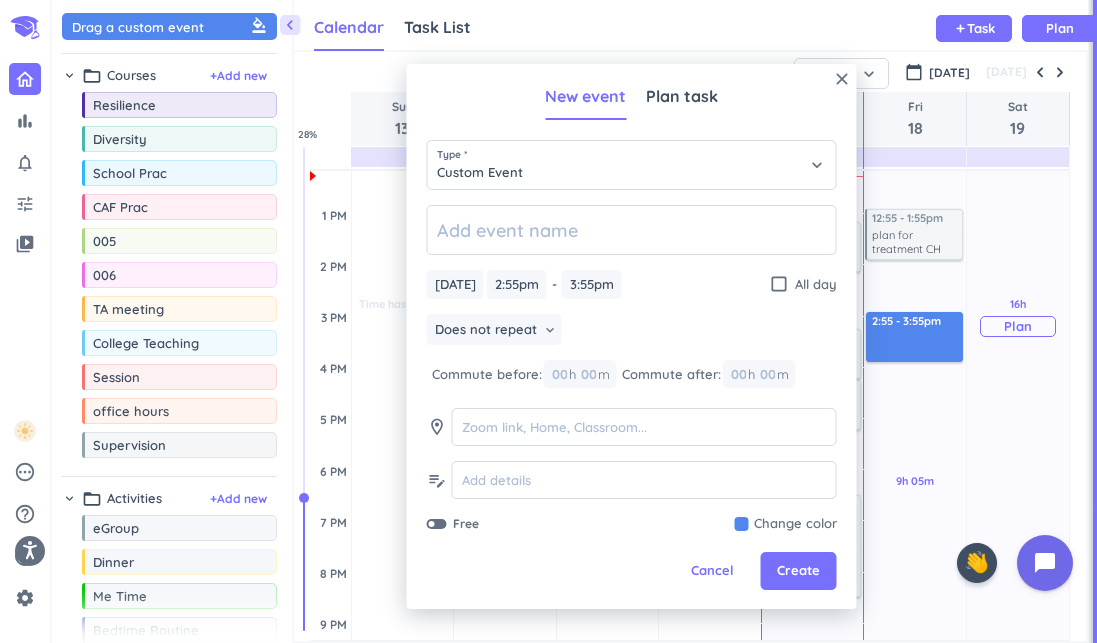 click on "16h  Past due Plan" at bounding box center [1018, 316] 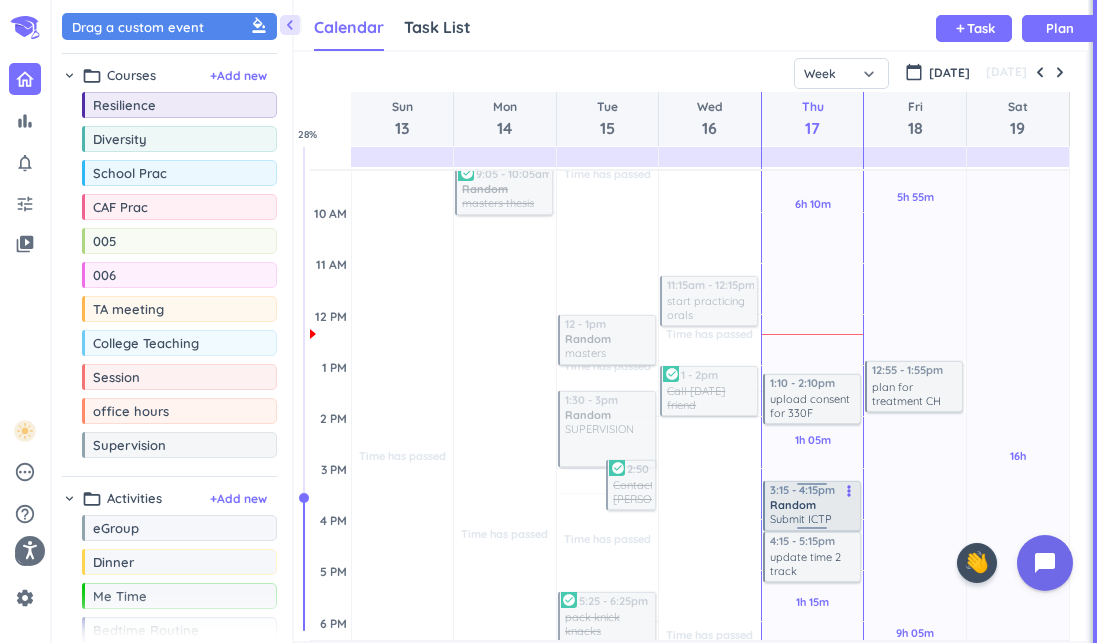 scroll, scrollTop: 241, scrollLeft: 0, axis: vertical 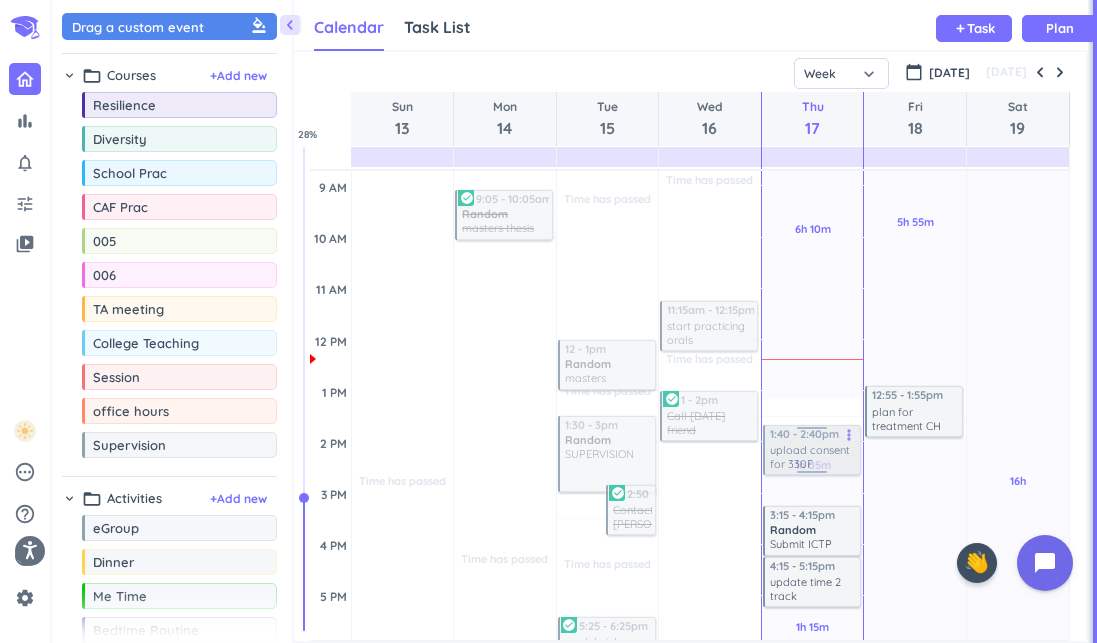 drag, startPoint x: 822, startPoint y: 414, endPoint x: 826, endPoint y: 446, distance: 32.24903 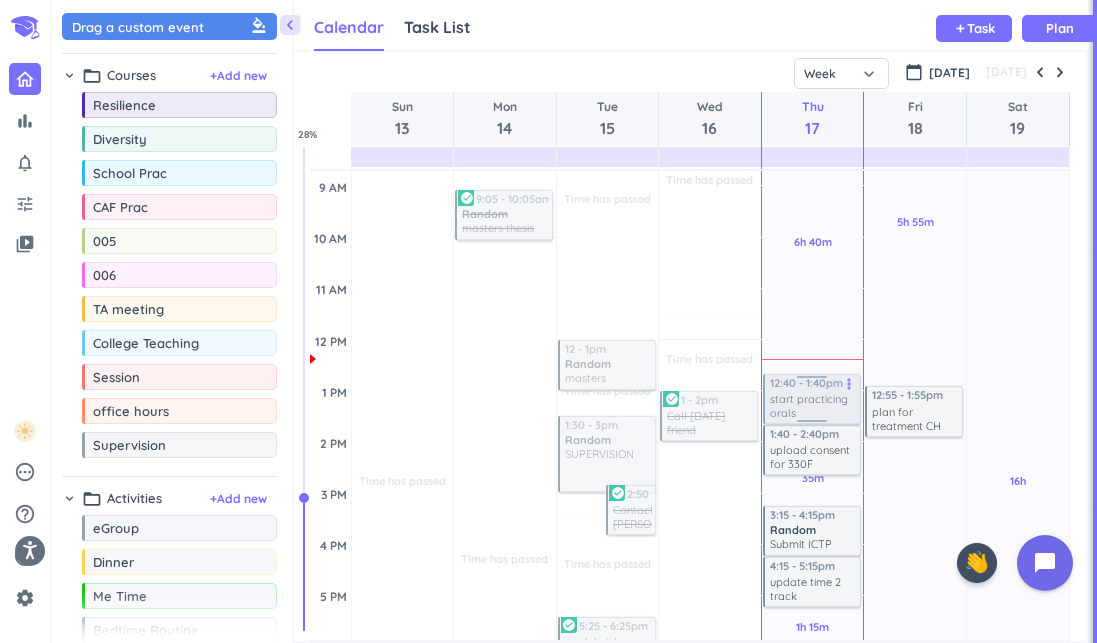 click on "Time has passed Past due Plan Adjust Awake Time Adjust Awake Time Time has passed Past due Plan Time has passed Past due Plan Adjust Awake Time Adjust Awake Time 9:05 - 10:05am Random masters thesis more_vert check_circle   Time has passed Past due Plan Time has passed Past due Plan Time has passed Past due Plan Time has passed Past due Plan Adjust Awake Time Adjust Awake Time 1:30 - 3pm Random SUPERVISION more_vert 2:50 - 3:50pm Random Contact [PERSON_NAME] more_vert check_circle   12 - 1pm Random masters more_vert 5:25 - 6:25pm Random pack knick knacks more_vert check_circle   Time has passed Past due Plan Time has passed Past due Plan Time has passed Past due Plan Adjust Awake Time Adjust Awake Time 11:15am - 12:15pm Random start practicing orals more_vert 1 - 2pm Random Call [DATE] friend more_vert check_circle   6h 40m Past due Plan 35m Past due Plan 1h 15m Past due Plan 2h 30m Past due Plan Adjust Awake Time Adjust Awake Time 1:40 - 2:40pm Random upload consent for 330F more_vert 3:15 - 4:15pm Random Random" at bounding box center [689, 544] 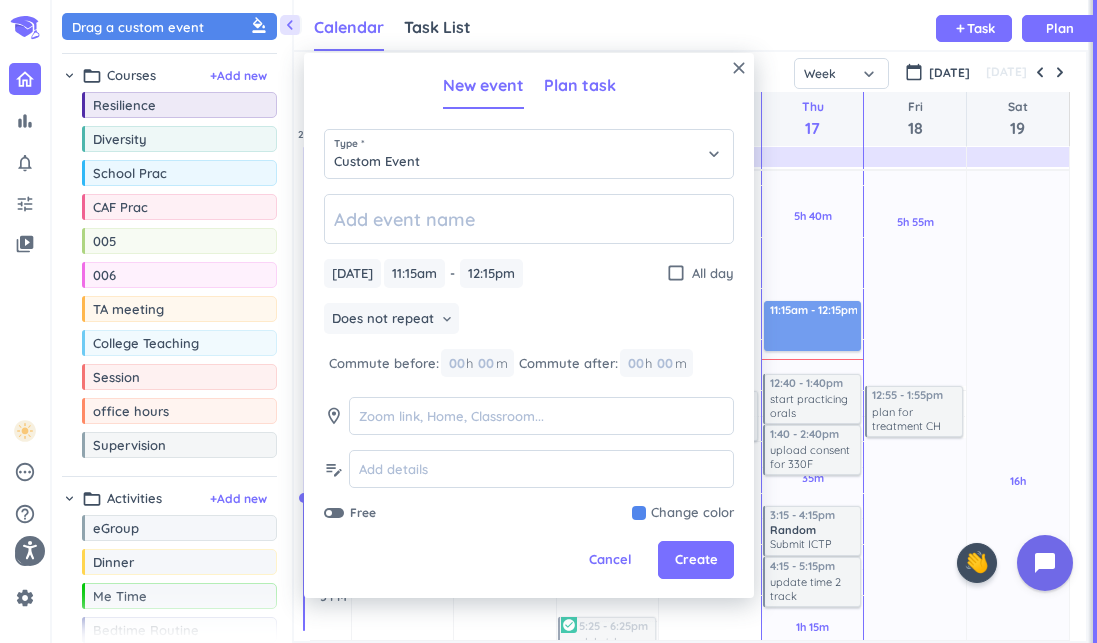 click on "Plan task" at bounding box center (580, 85) 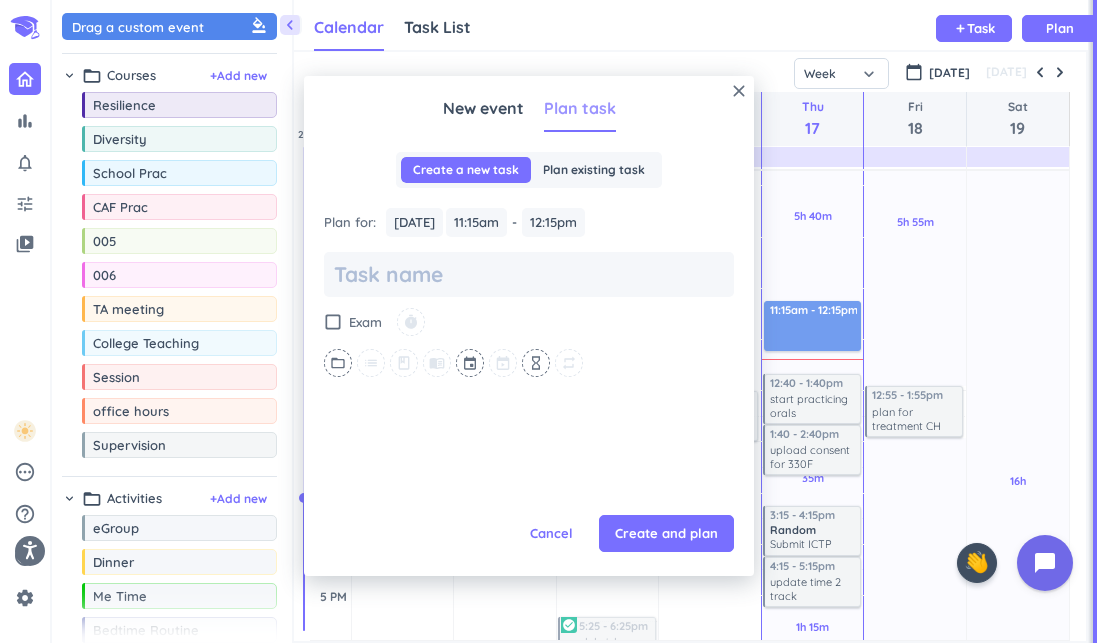 scroll, scrollTop: 0, scrollLeft: 0, axis: both 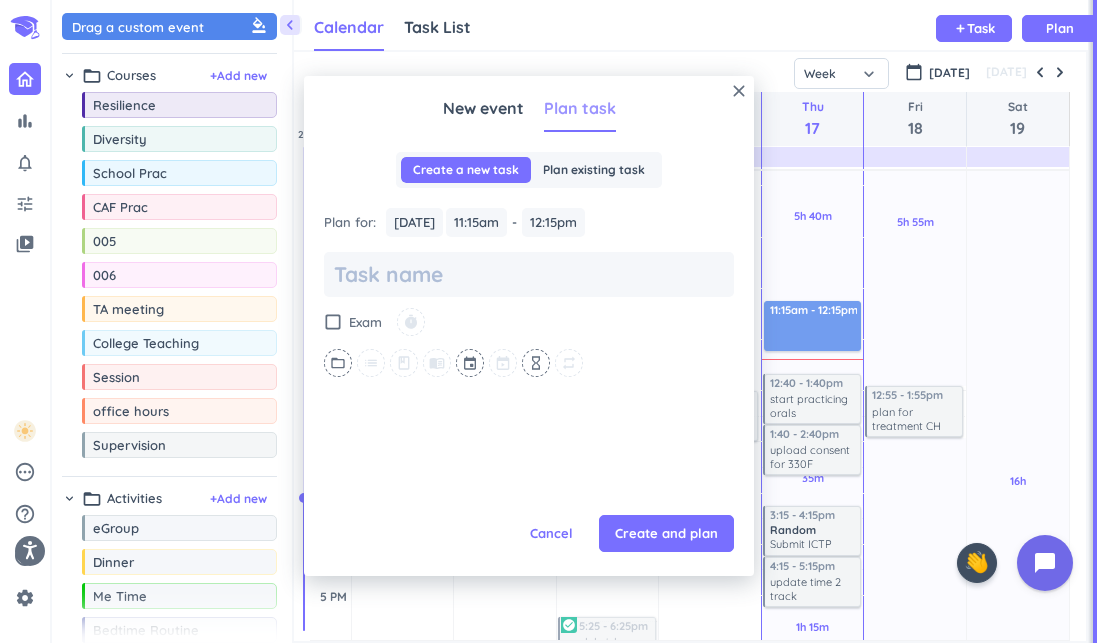 type on "x" 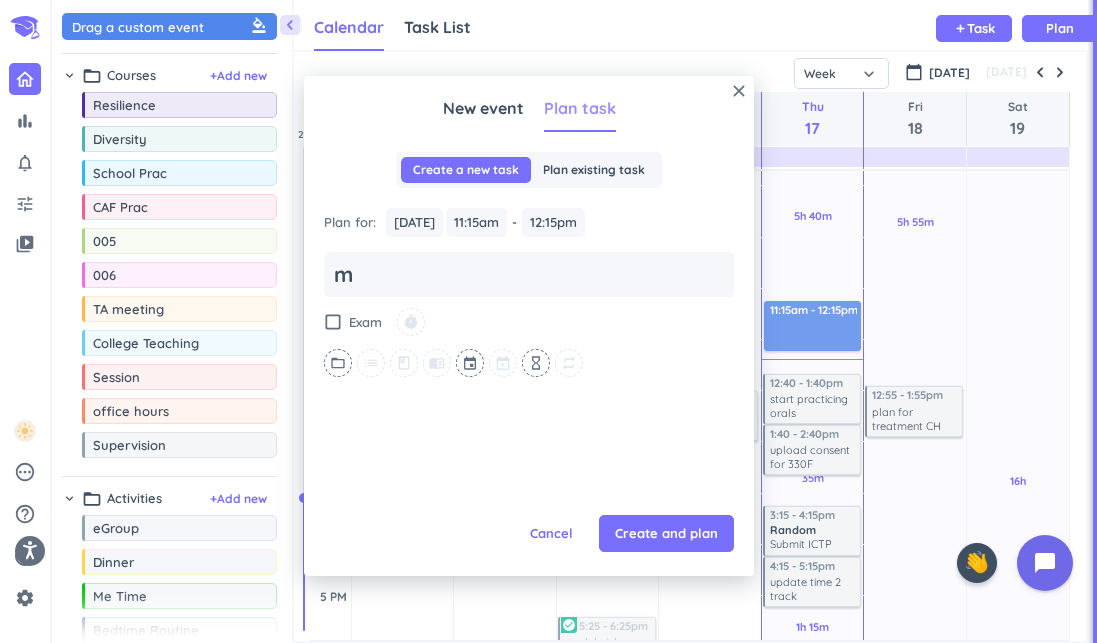 type on "x" 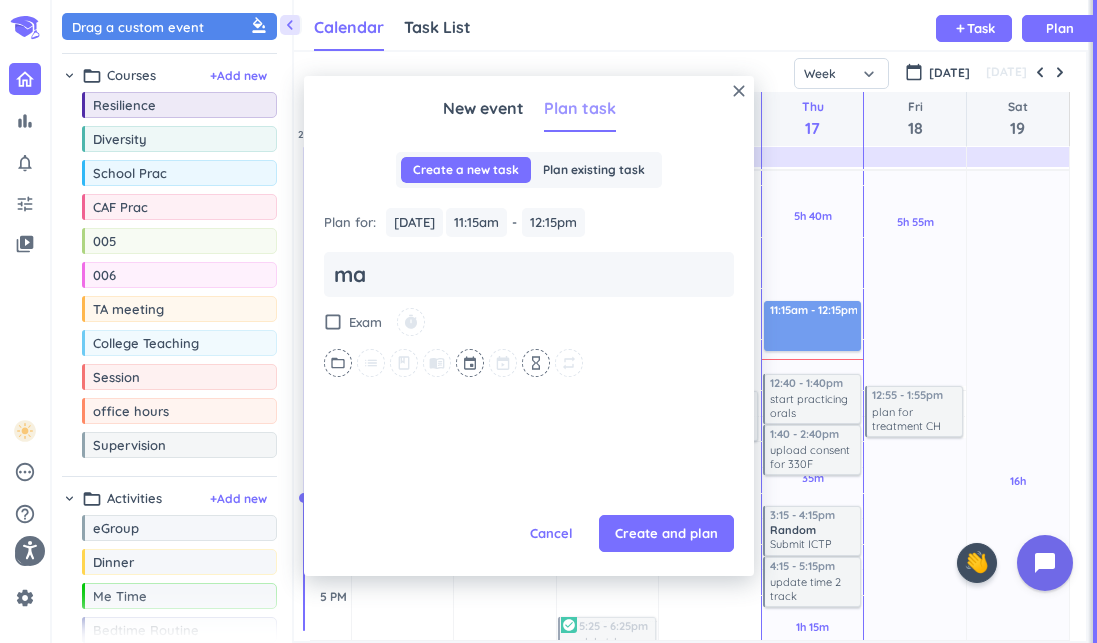 type on "x" 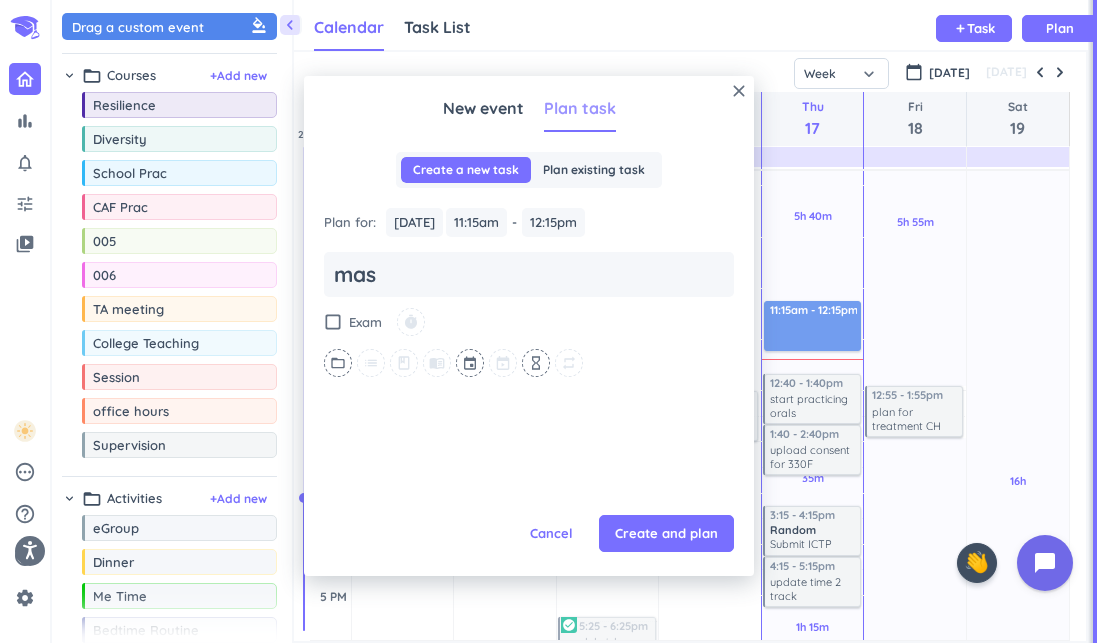 type on "x" 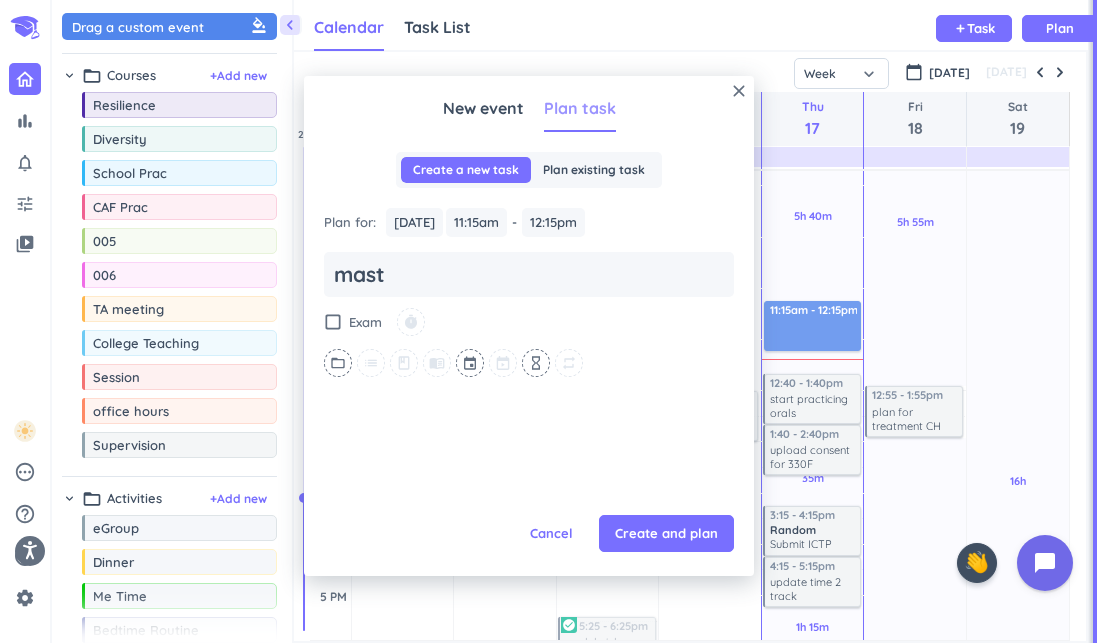 type on "x" 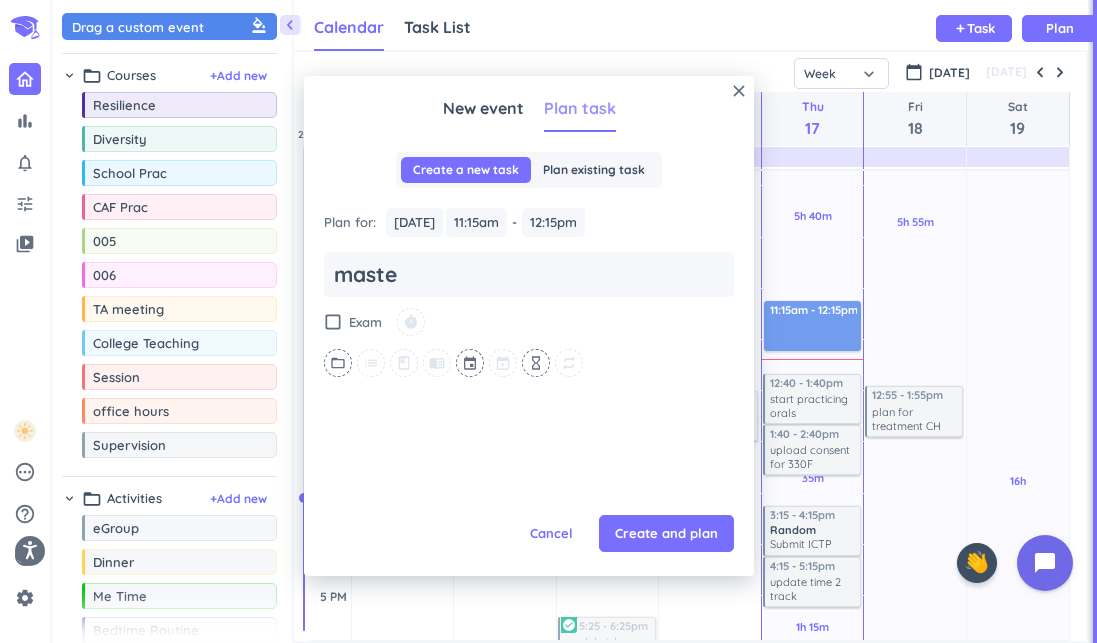 type on "x" 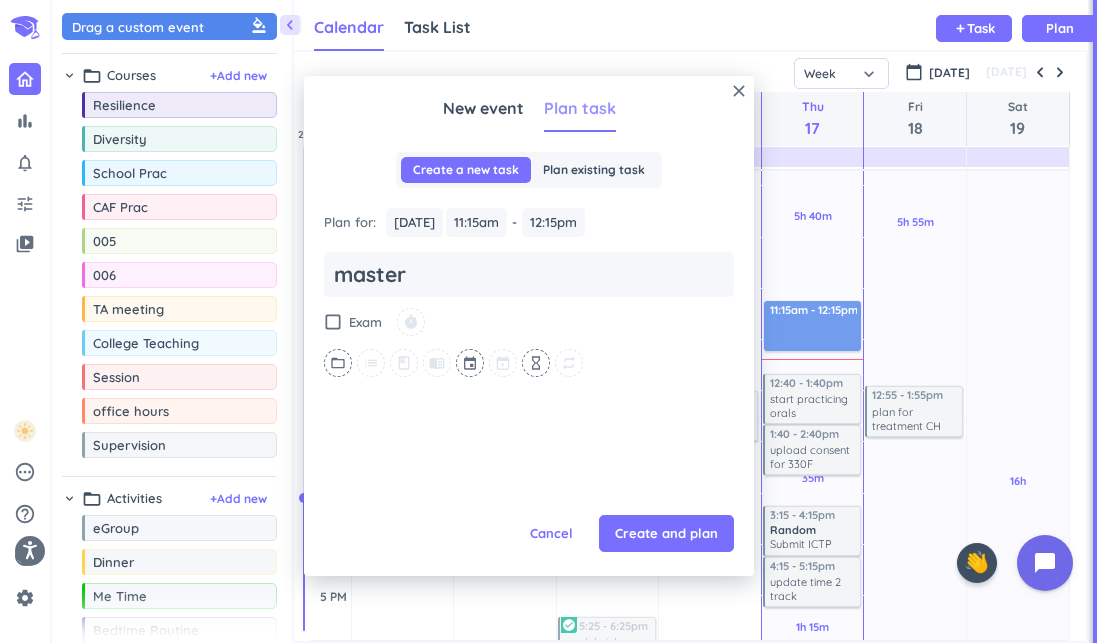 type on "masters" 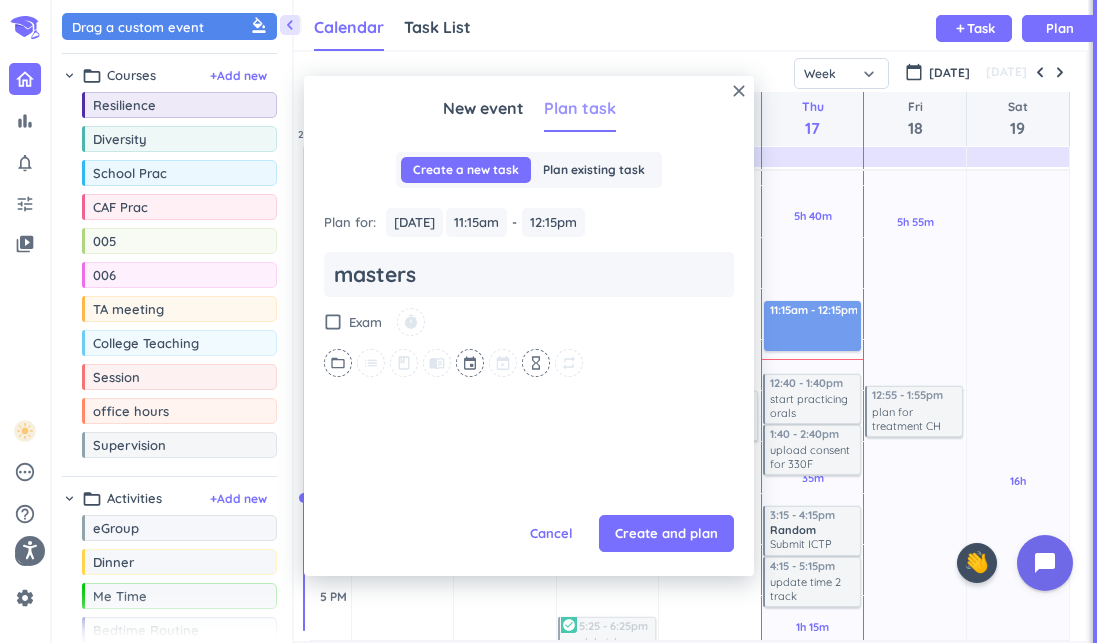 type on "x" 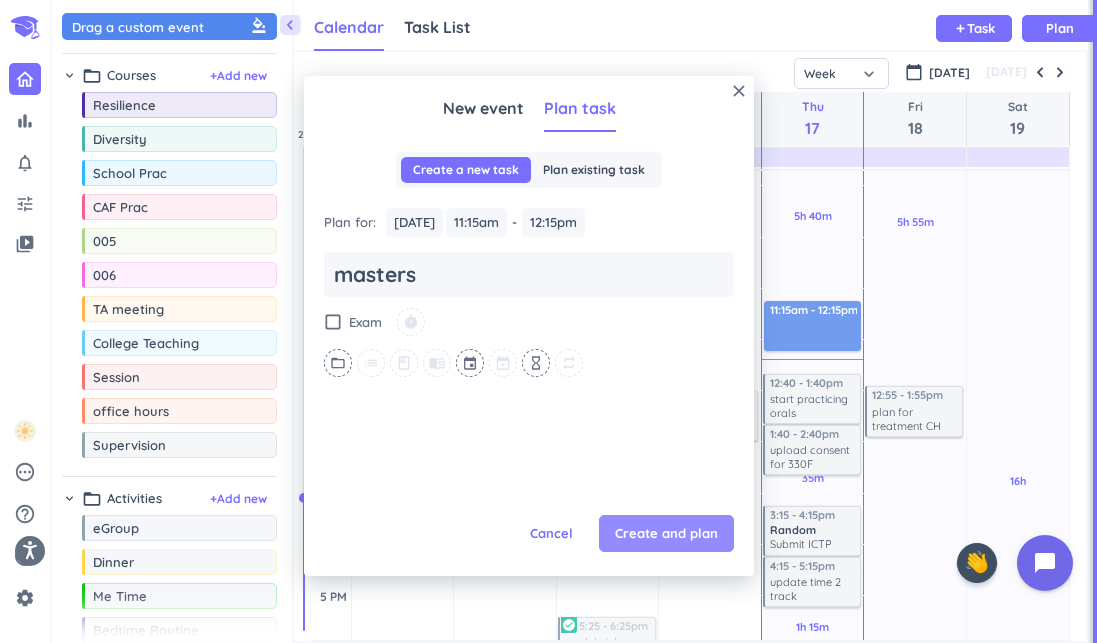 type on "masters" 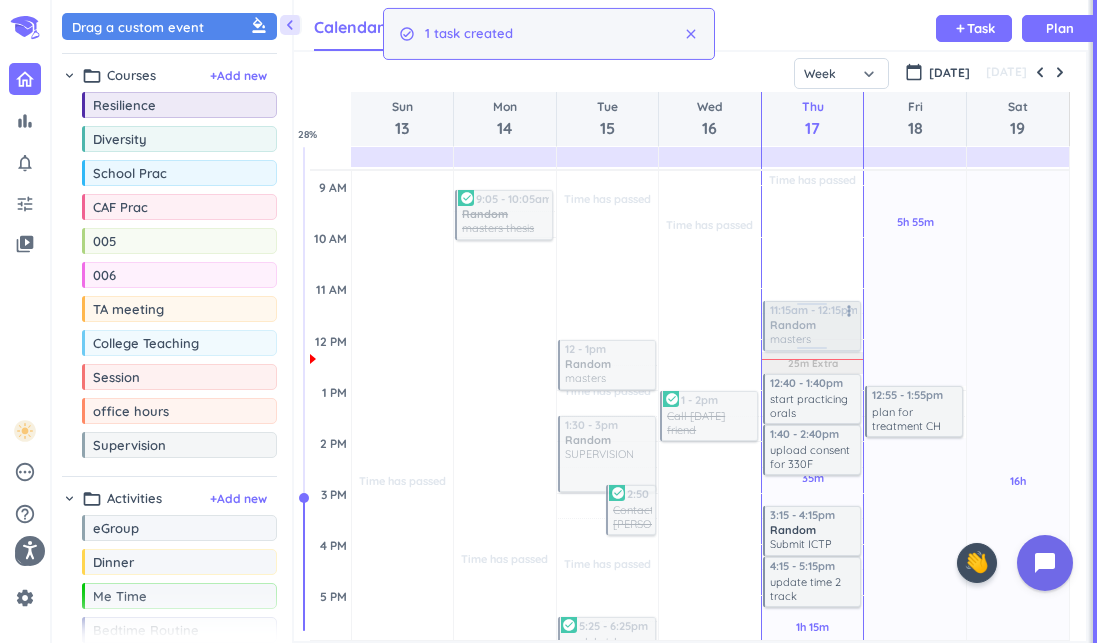 click at bounding box center (811, 326) 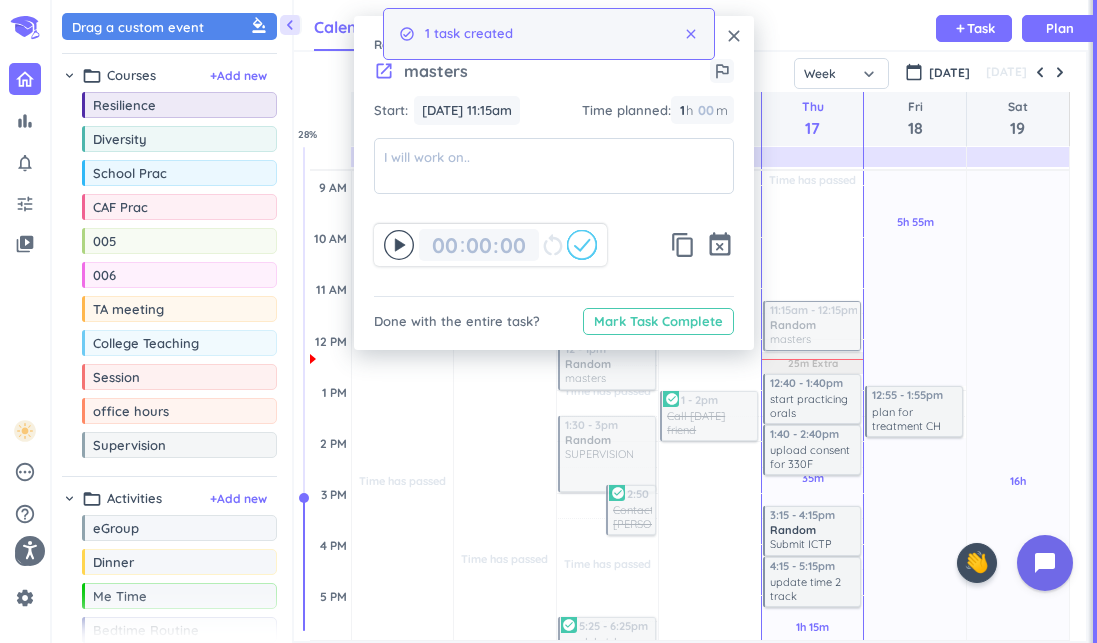 click on "Mark Task Complete" at bounding box center [658, 321] 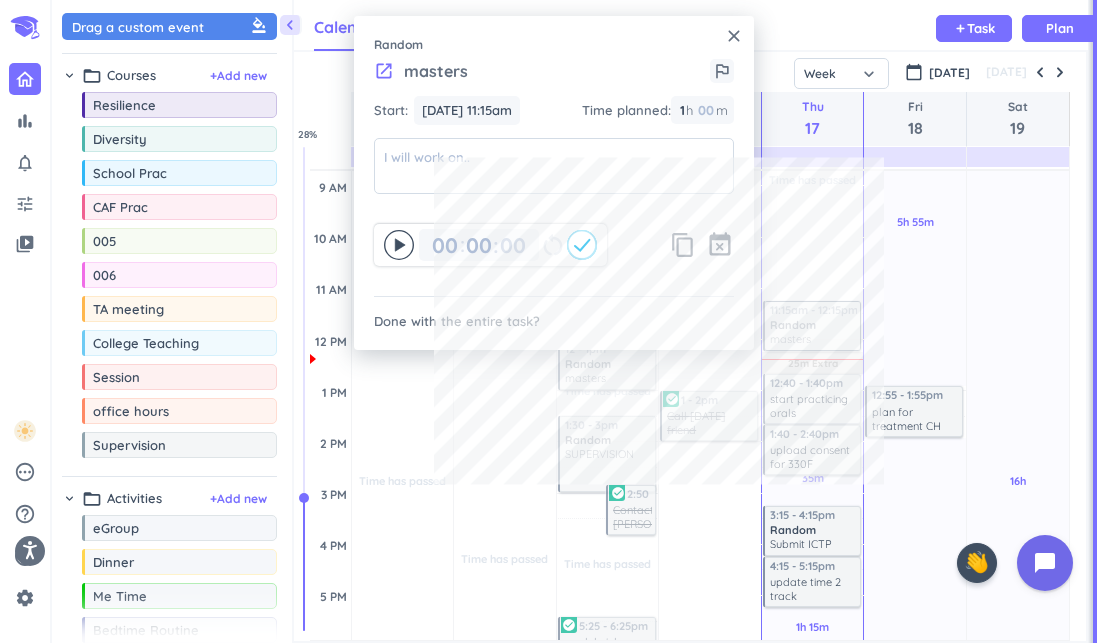type on "01" 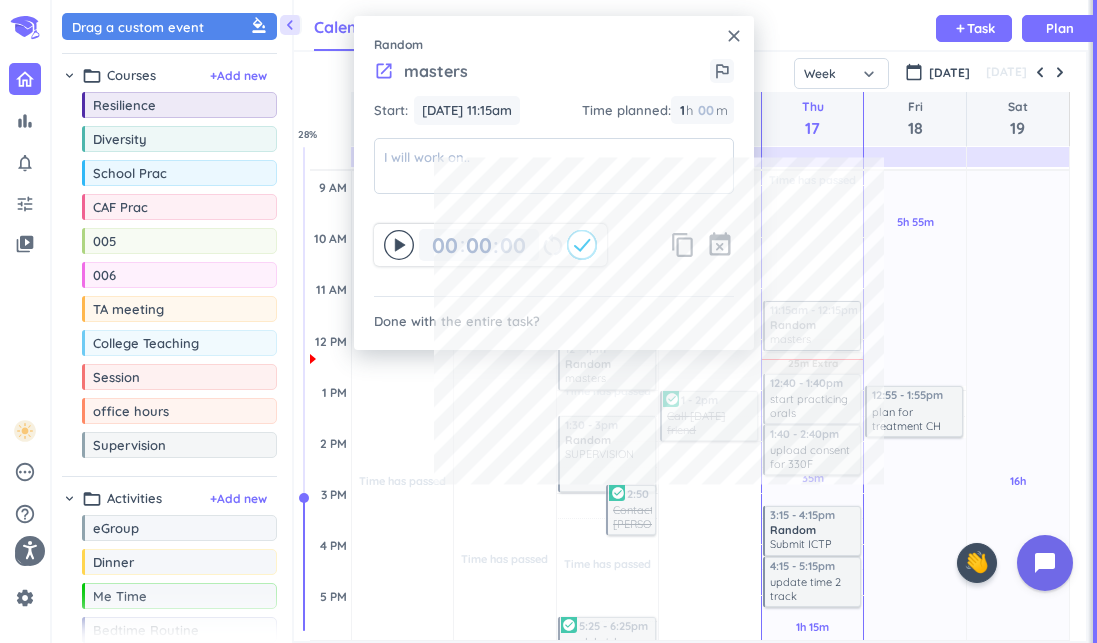 type on "00" 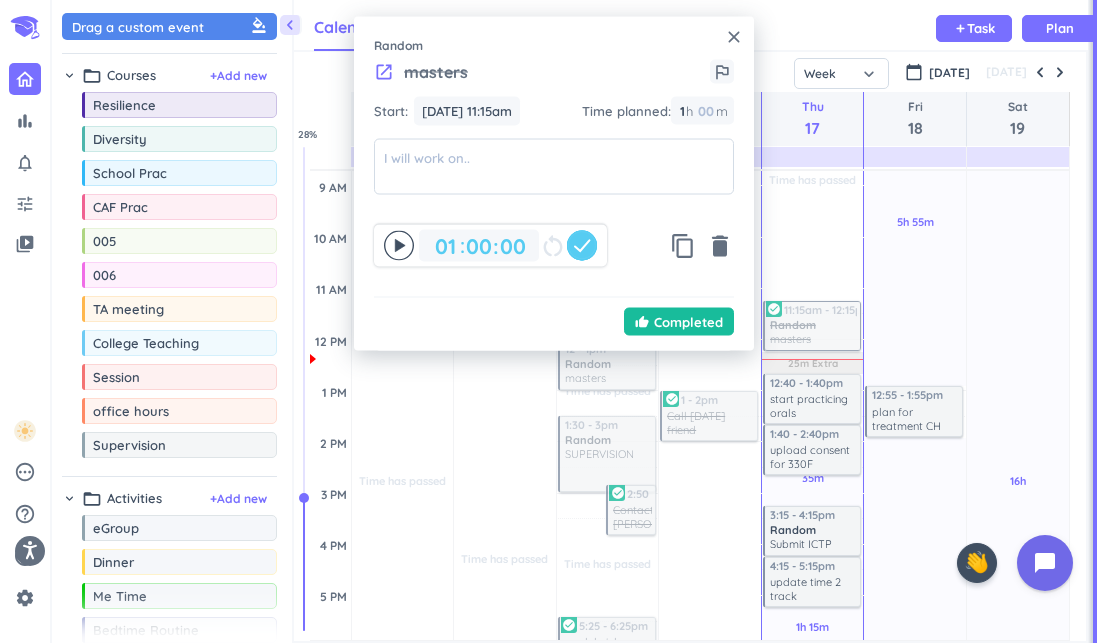 click on "close" at bounding box center (734, 37) 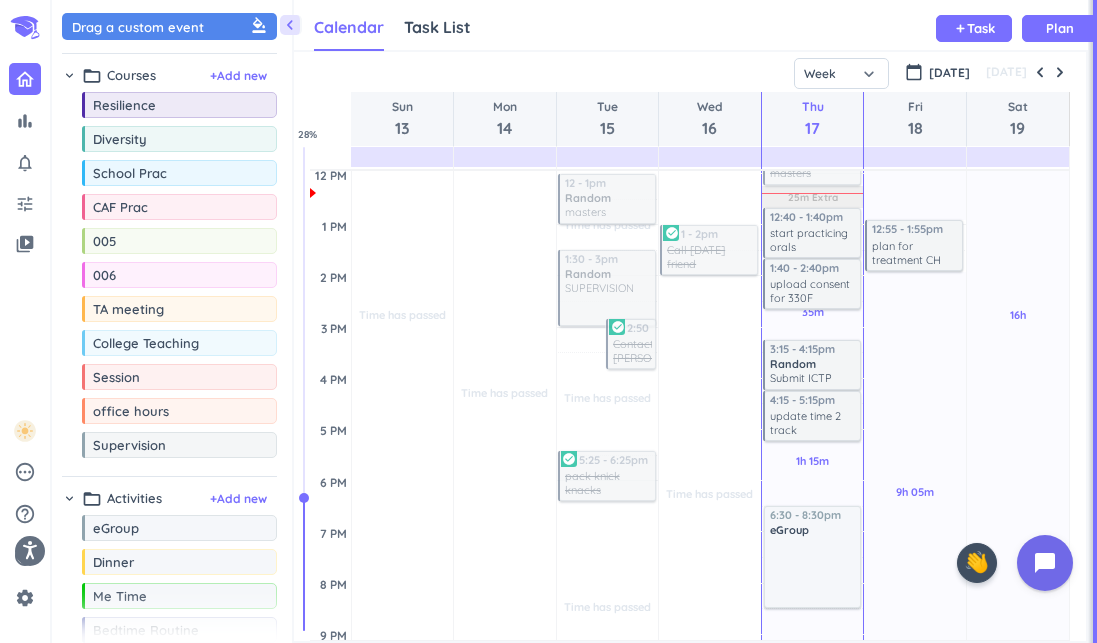 scroll, scrollTop: 361, scrollLeft: 0, axis: vertical 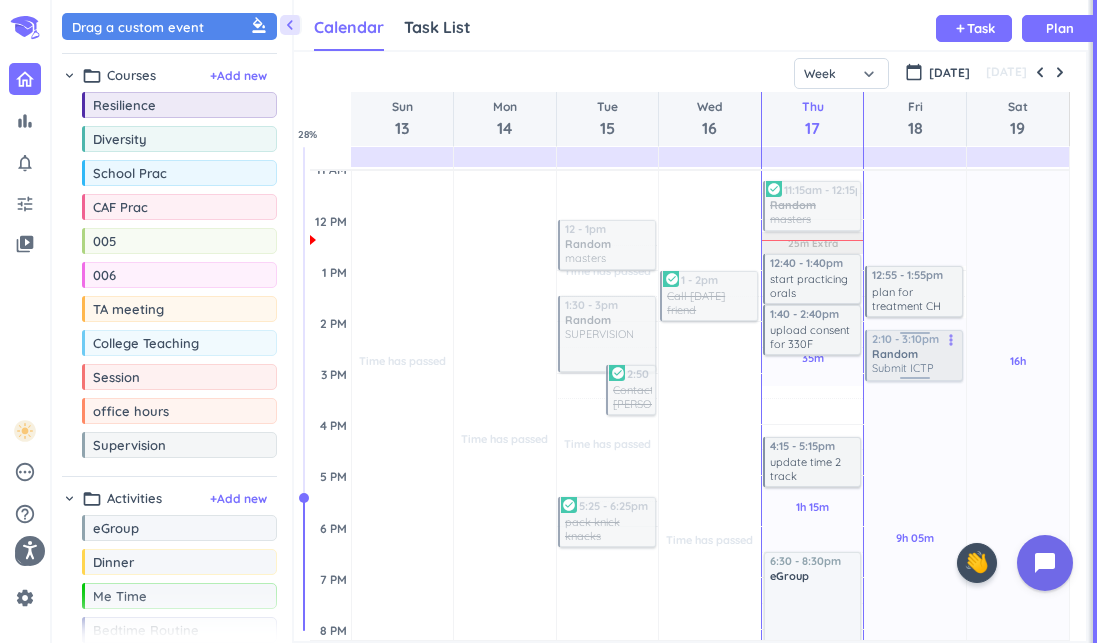 drag, startPoint x: 786, startPoint y: 409, endPoint x: 897, endPoint y: 350, distance: 125.70601 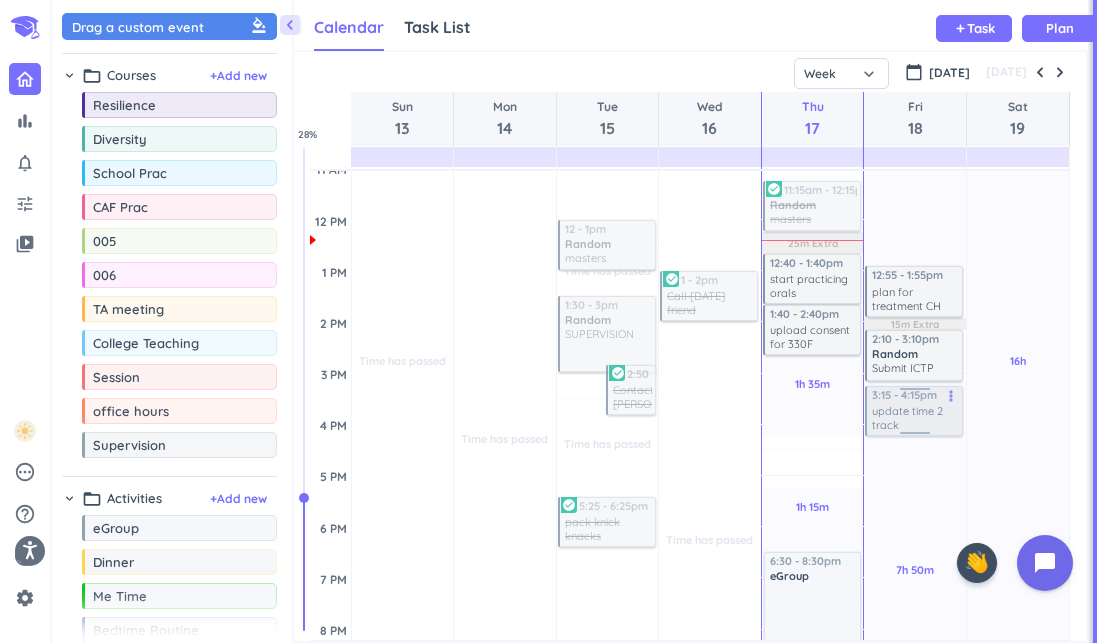 drag, startPoint x: 782, startPoint y: 470, endPoint x: 911, endPoint y: 425, distance: 136.62357 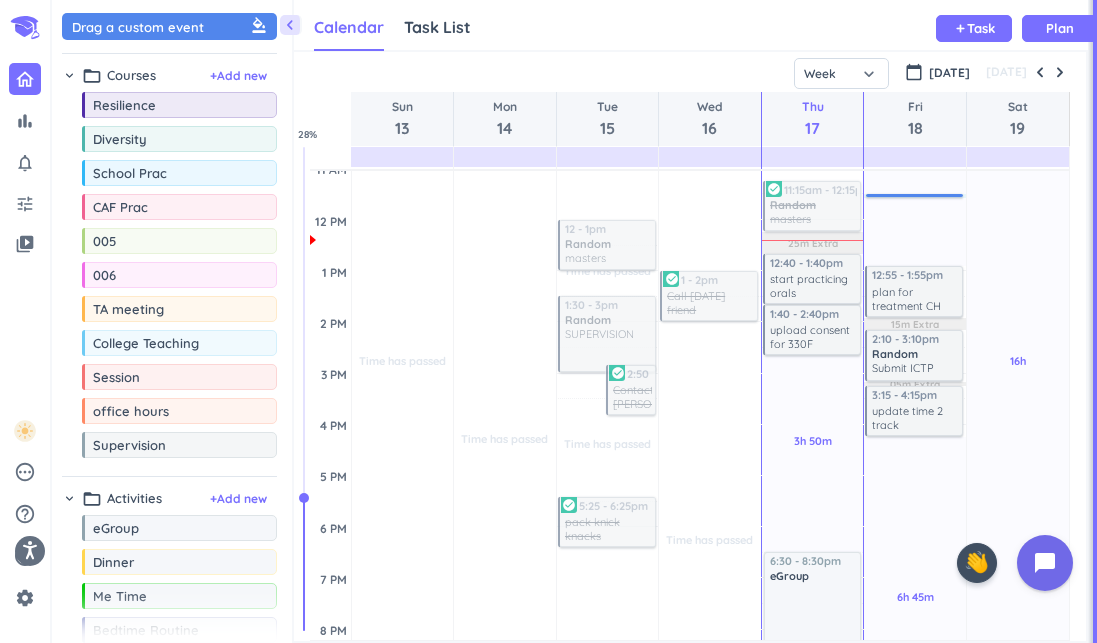 click on "5h 55m Past due Plan" at bounding box center (915, 115) 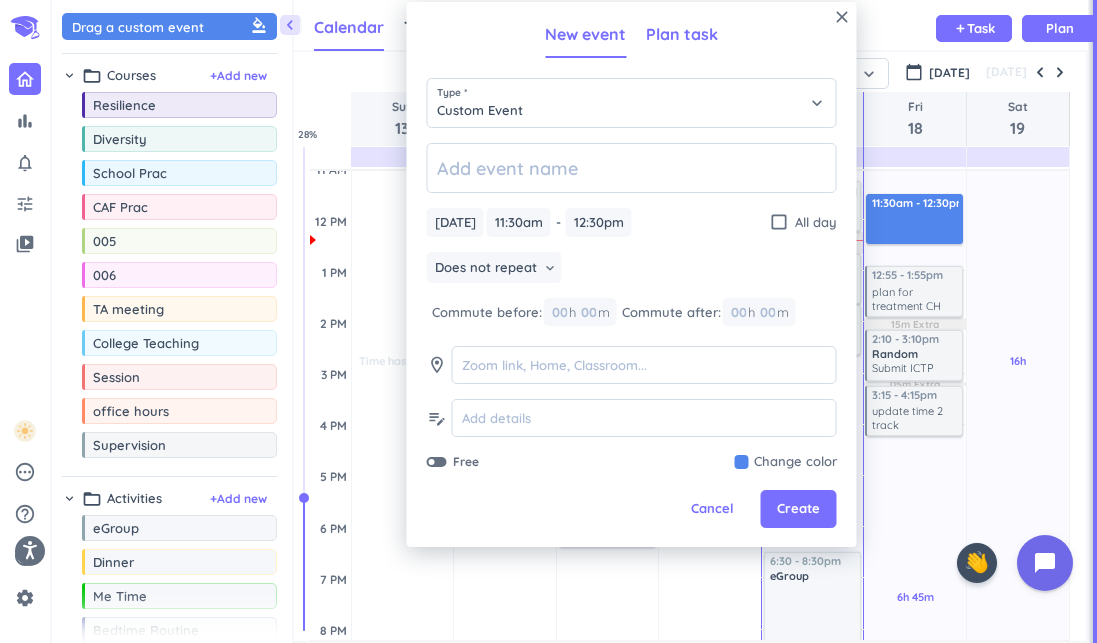 click on "Plan task" at bounding box center [682, 35] 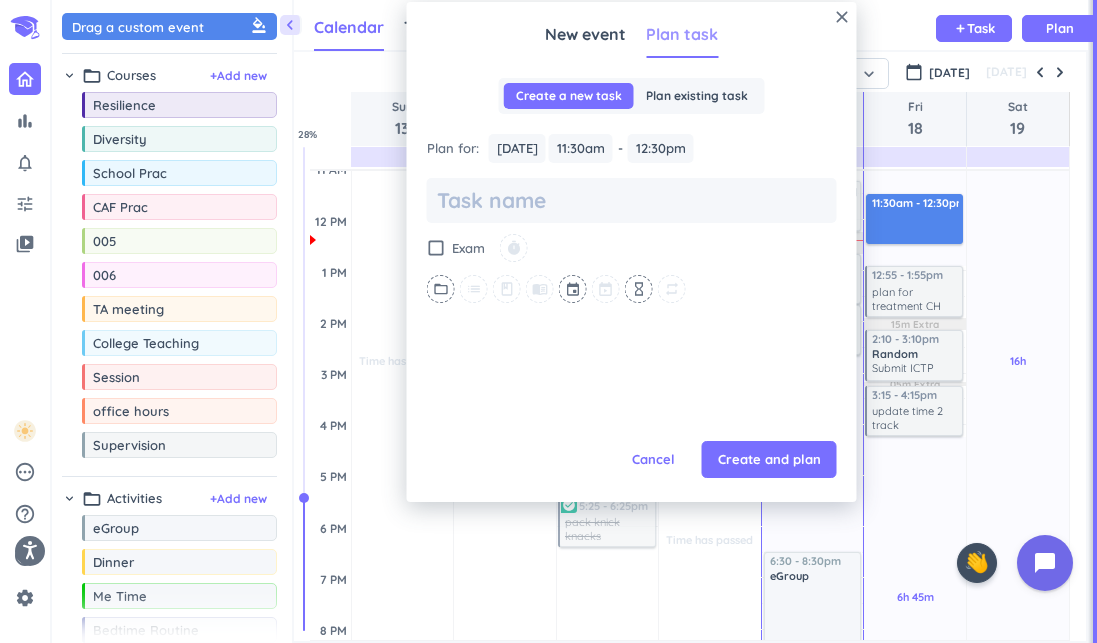 scroll, scrollTop: 0, scrollLeft: 0, axis: both 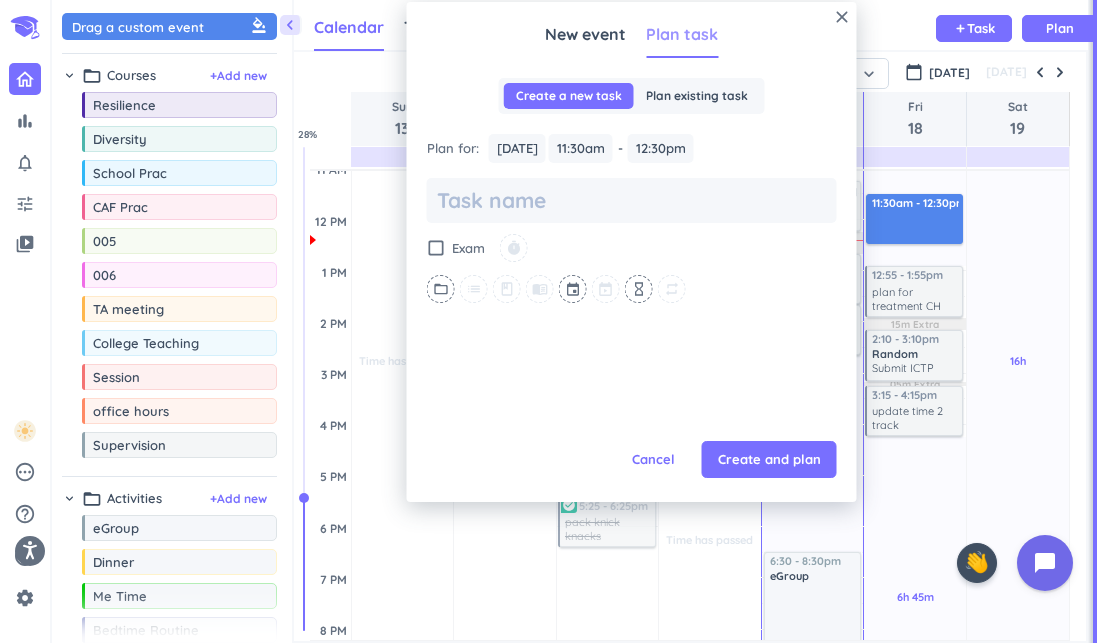type on "g" 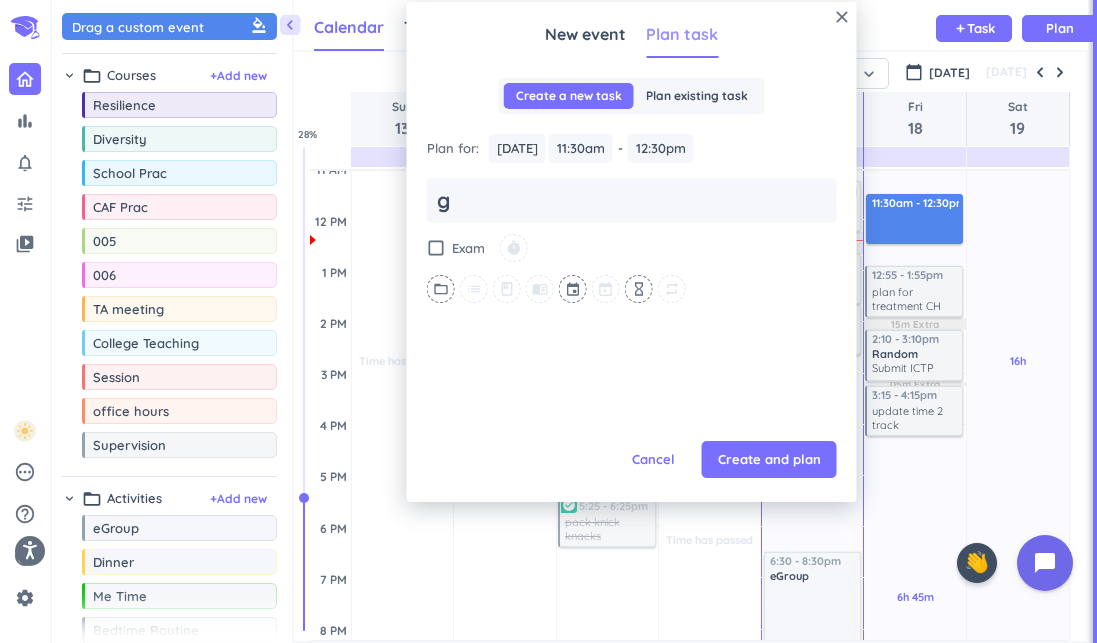 type on "x" 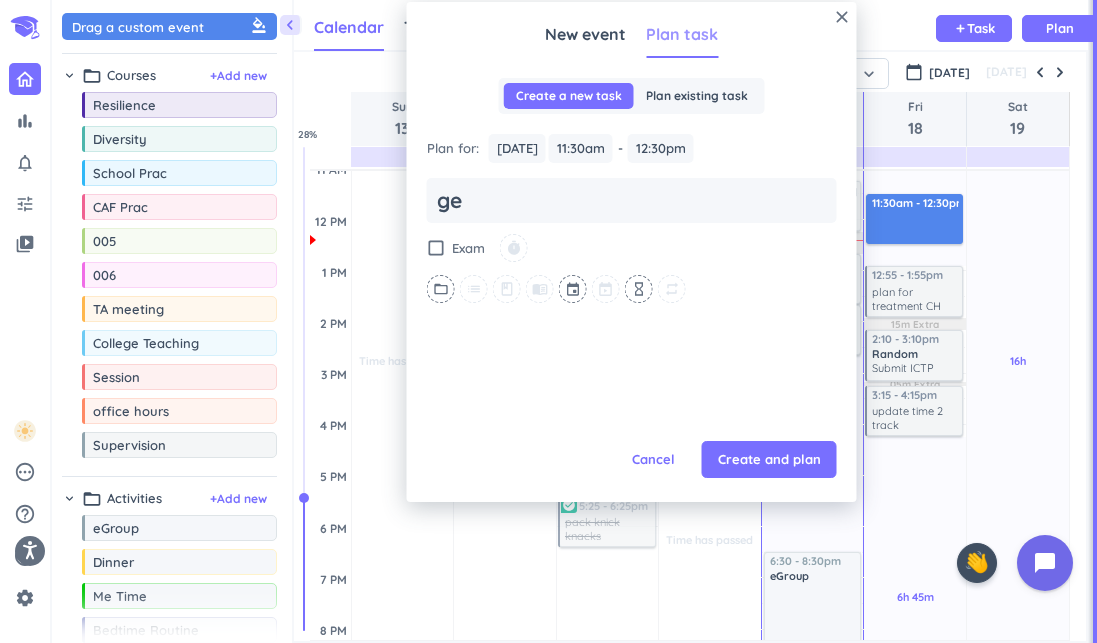 type on "x" 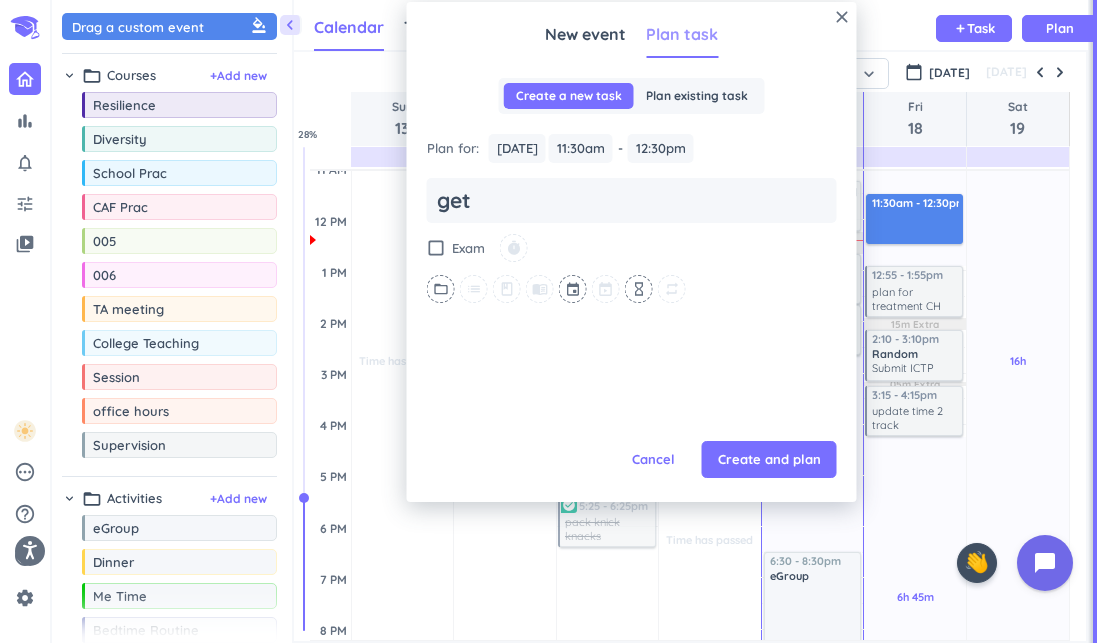 type on "x" 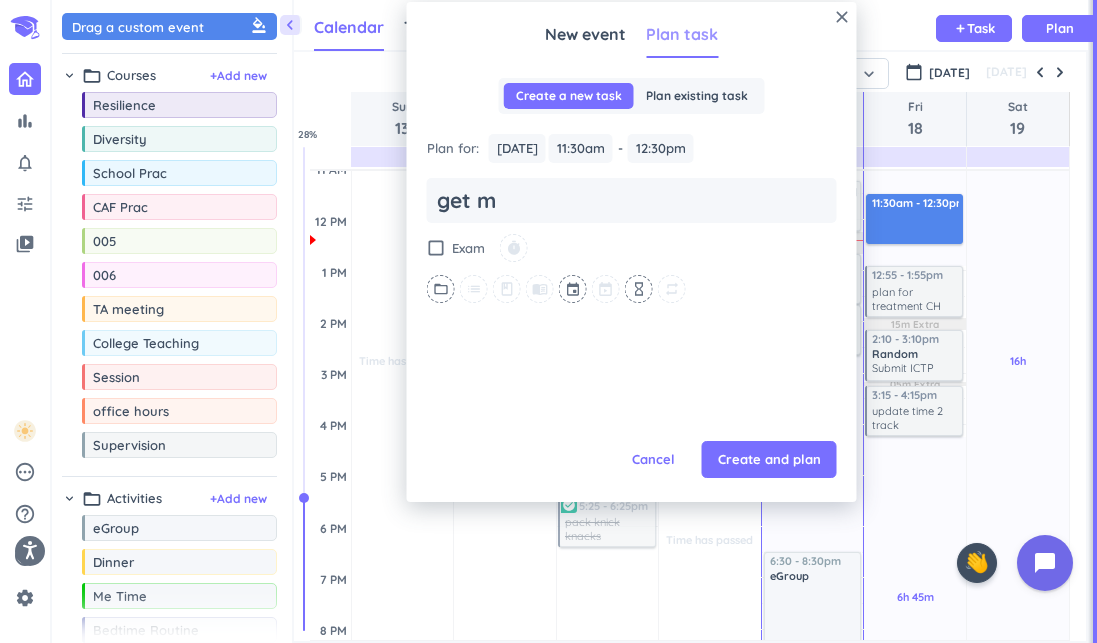 type on "x" 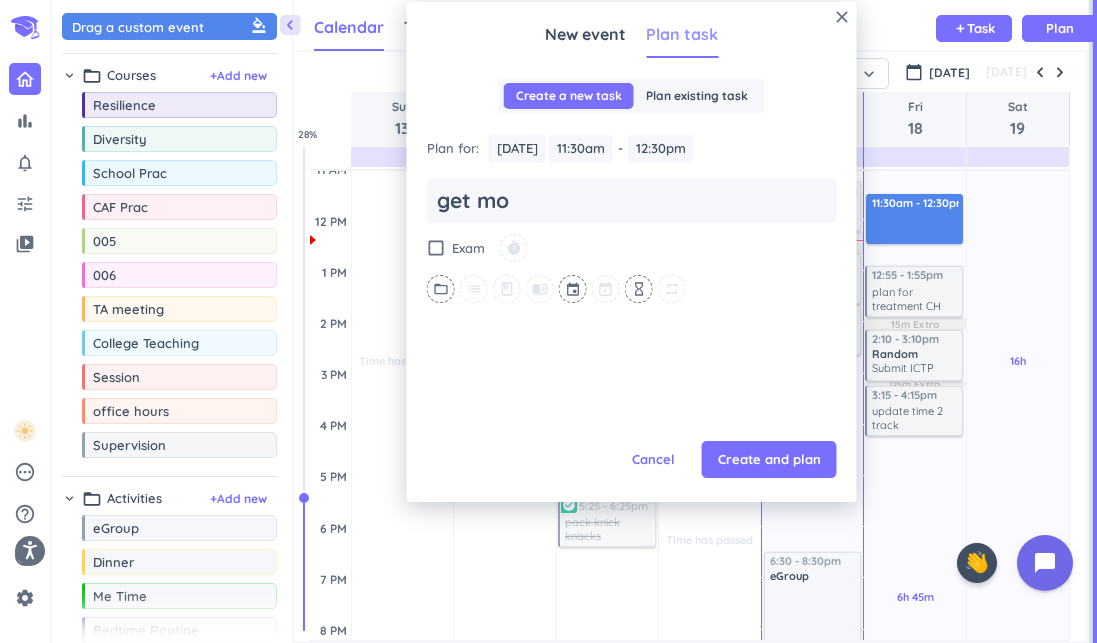 type on "x" 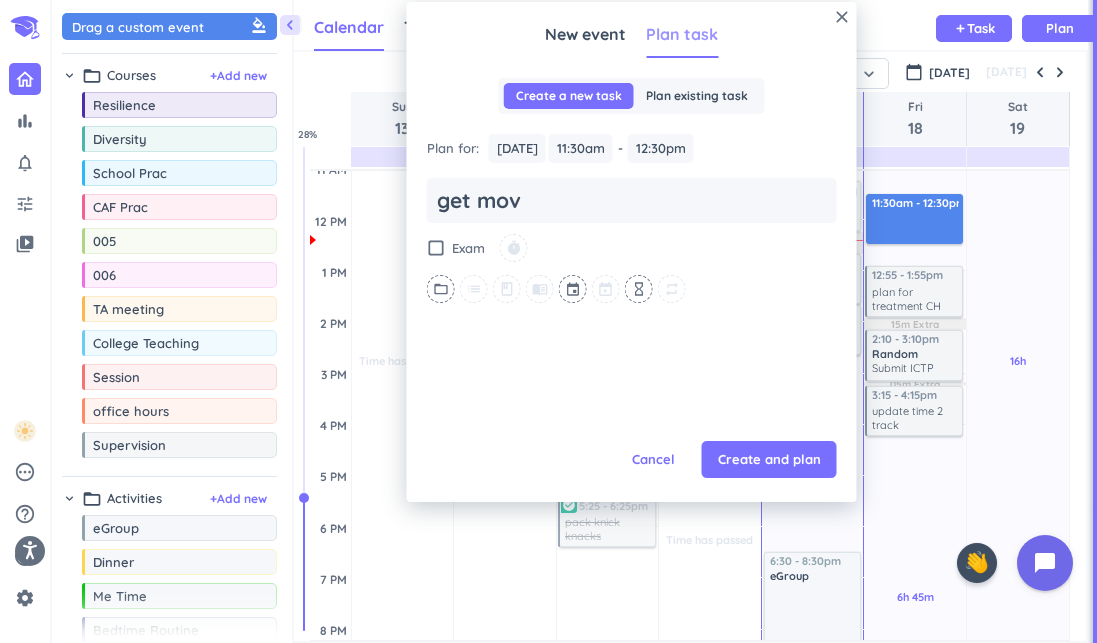 type on "x" 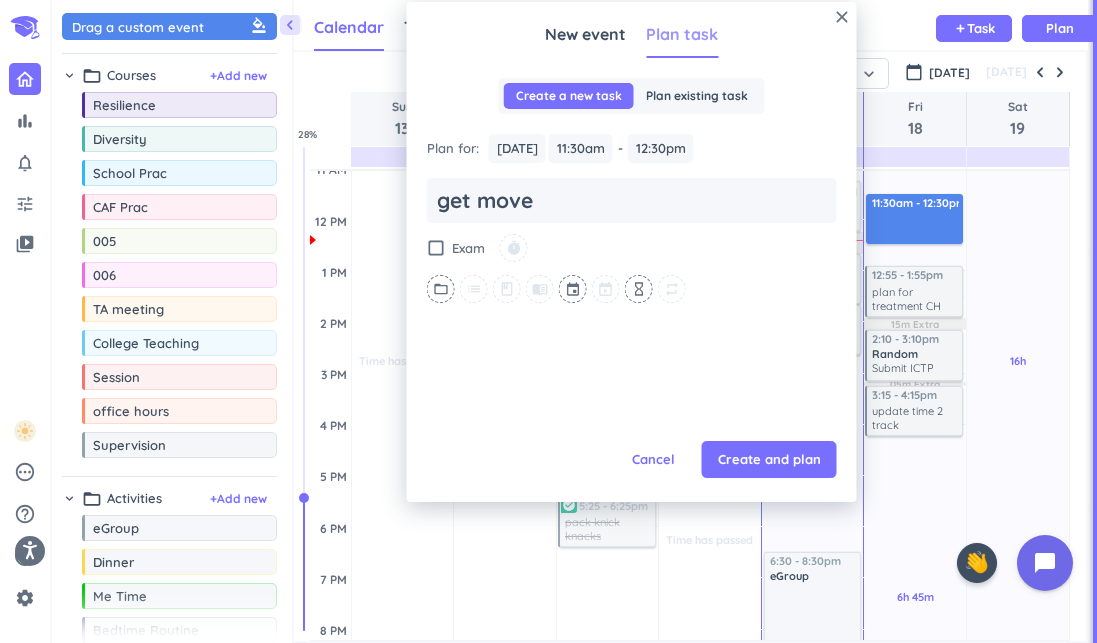type on "x" 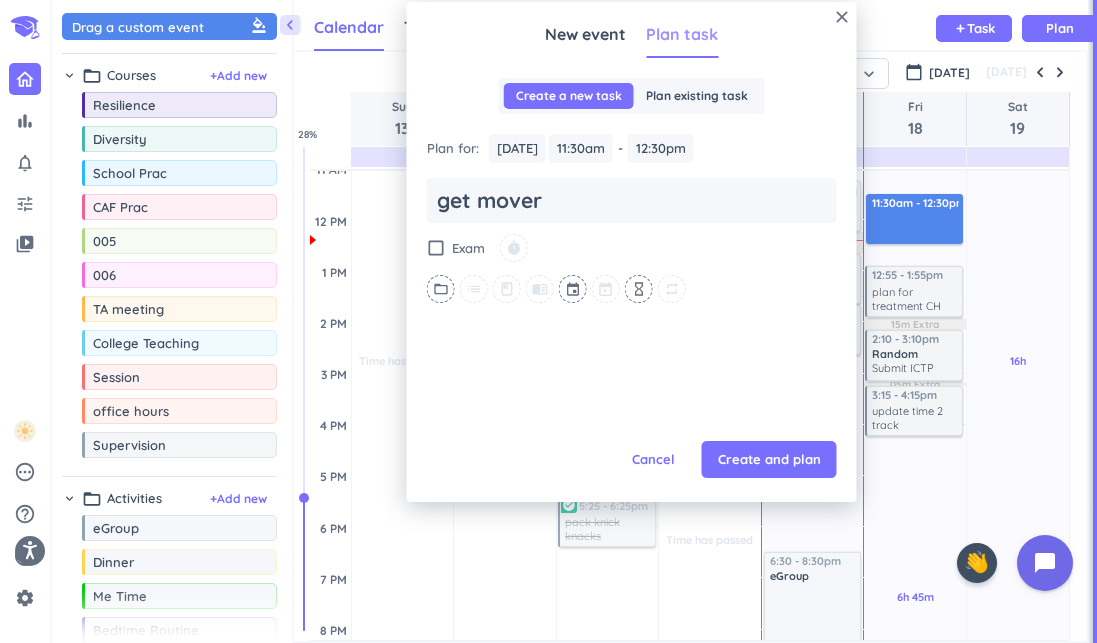 type on "x" 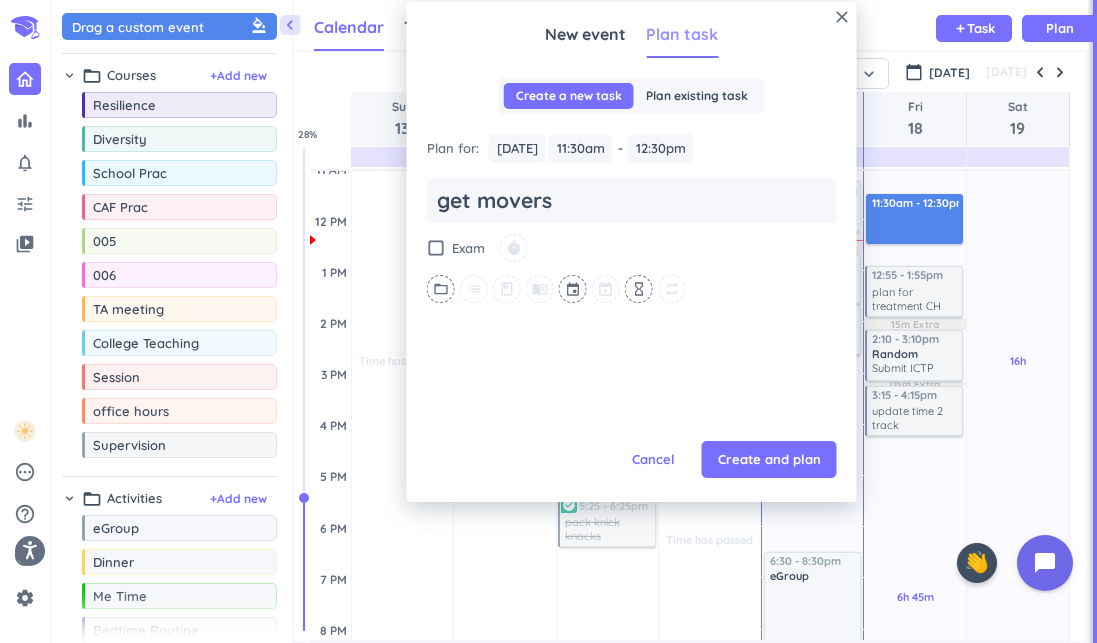 type on "x" 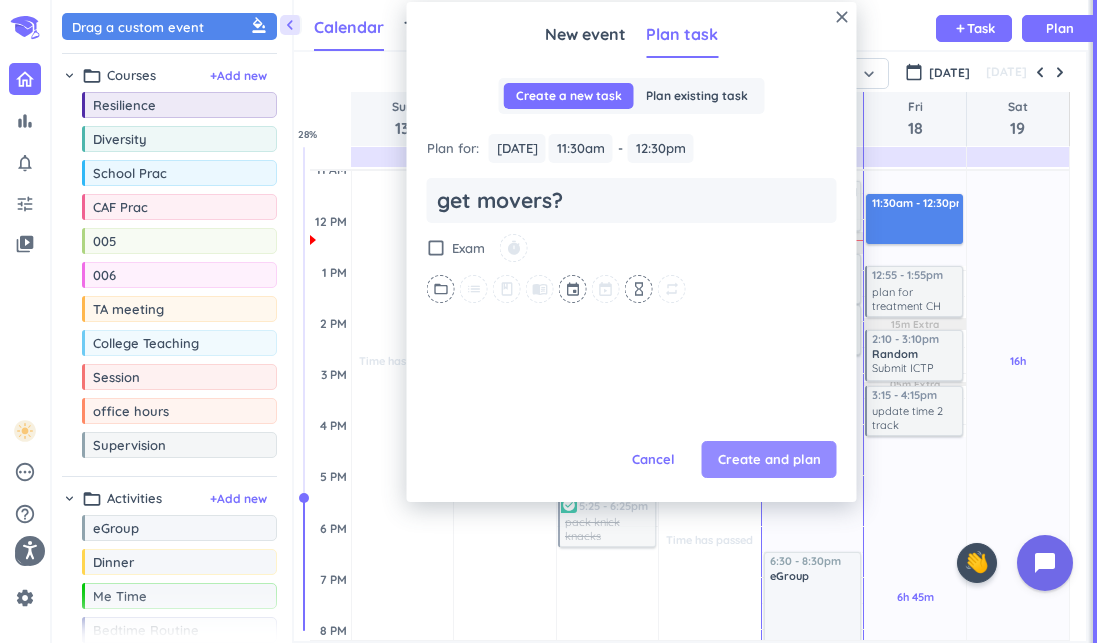 type on "get movers?" 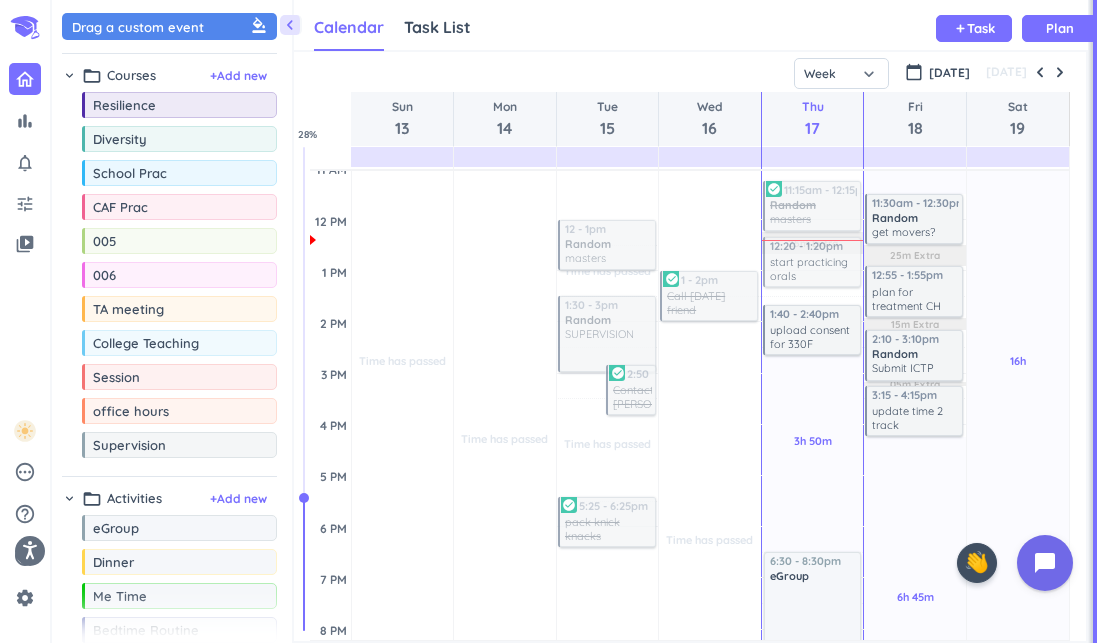 click on "4 AM 5 AM 6 AM 7 AM 8 AM 9 AM 10 AM 11 AM 12 PM 1 PM 2 PM 3 PM 4 PM 5 PM 6 PM 7 PM 8 PM 9 PM 10 PM 11 PM 12 AM 1 AM 2 AM 3 AM Time has passed Past due Plan Adjust Awake Time Adjust Awake Time Time has passed Past due Plan Time has passed Past due Plan Adjust Awake Time Adjust Awake Time 9:05 - 10:05am Random masters thesis more_vert check_circle   Time has passed Past due Plan Time has passed Past due Plan Time has passed Past due Plan Time has passed Past due Plan Adjust Awake Time Adjust Awake Time 1:30 - 3pm Random SUPERVISION more_vert 2:50 - 3:50pm Random Contact [PERSON_NAME] more_vert check_circle   12 - 1pm Random masters more_vert 5:25 - 6:25pm Random pack knick knacks more_vert check_circle   Time has passed Past due Plan Time has passed Past due Plan Adjust Awake Time Adjust Awake Time 1 - 2pm Random Call [DATE] friend more_vert check_circle   Time has passed Past due Plan 3h 50m Past due Plan 2h 30m Past due Plan 25m Extra Adjust Awake Time Adjust Awake Time 11:15am - 12:15pm Random masters more_vert" at bounding box center (689, 424) 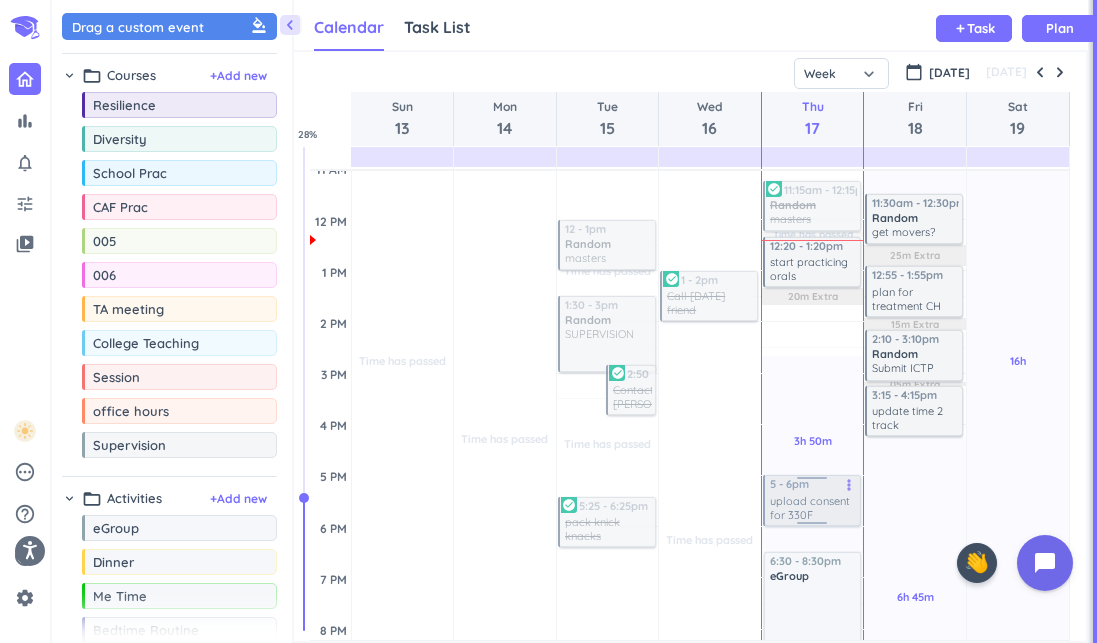 drag, startPoint x: 799, startPoint y: 319, endPoint x: 805, endPoint y: 495, distance: 176.10225 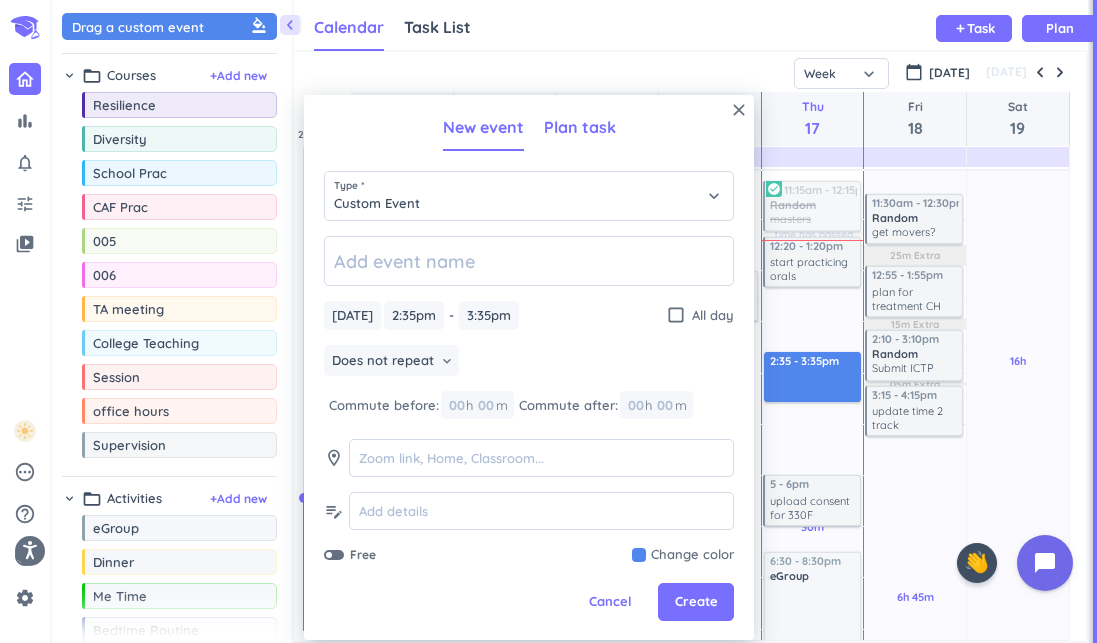 click on "Plan task" at bounding box center [580, 127] 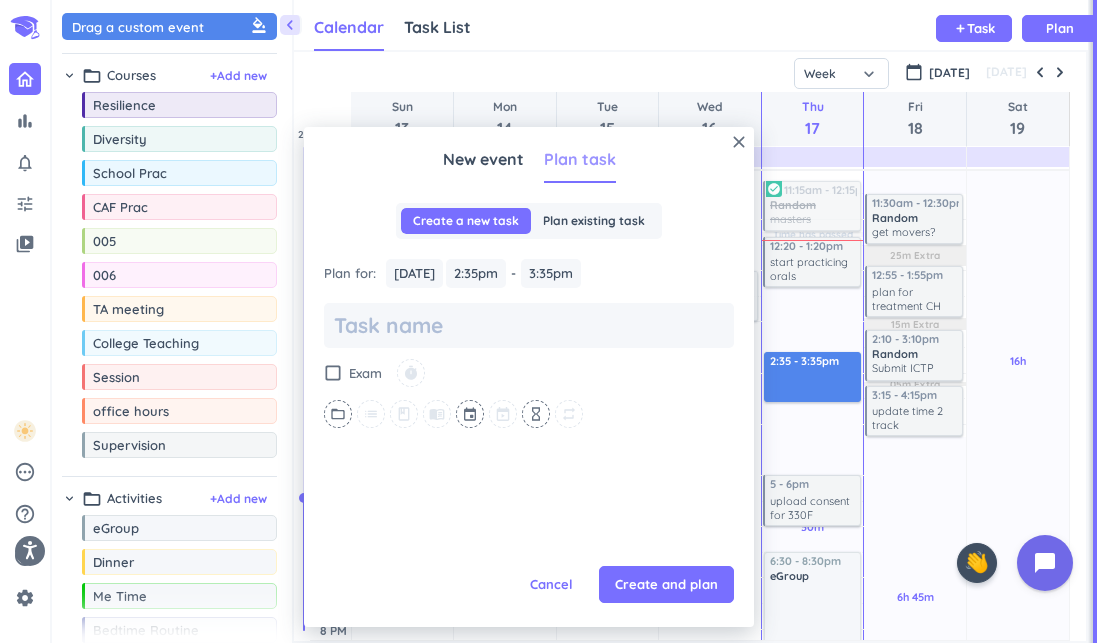 scroll, scrollTop: 0, scrollLeft: 0, axis: both 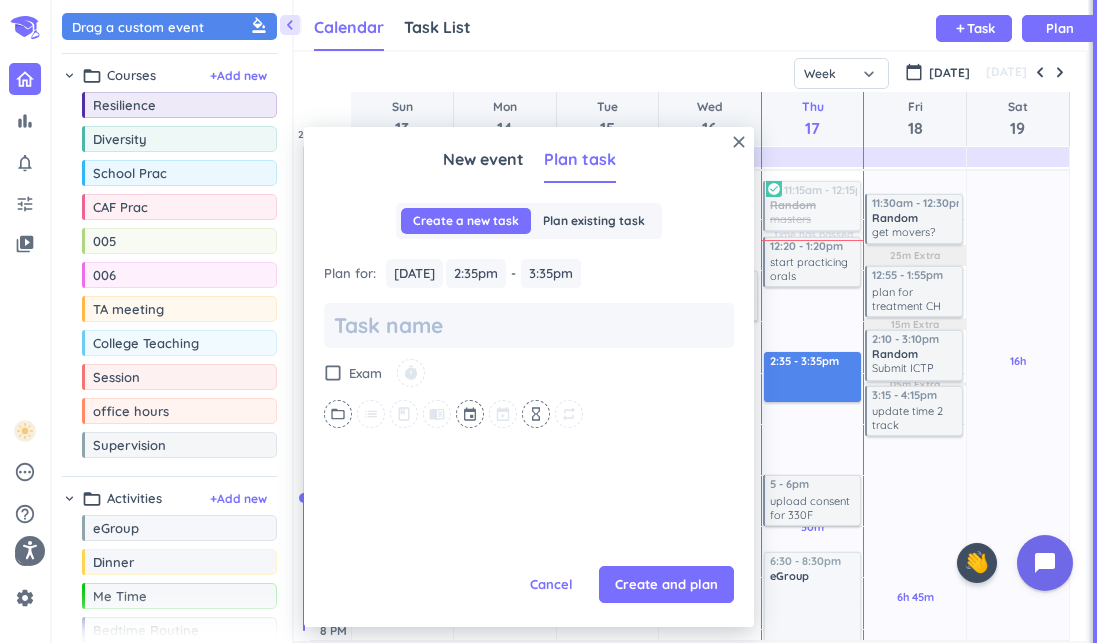 click on "[DATE]" at bounding box center [690, 72] 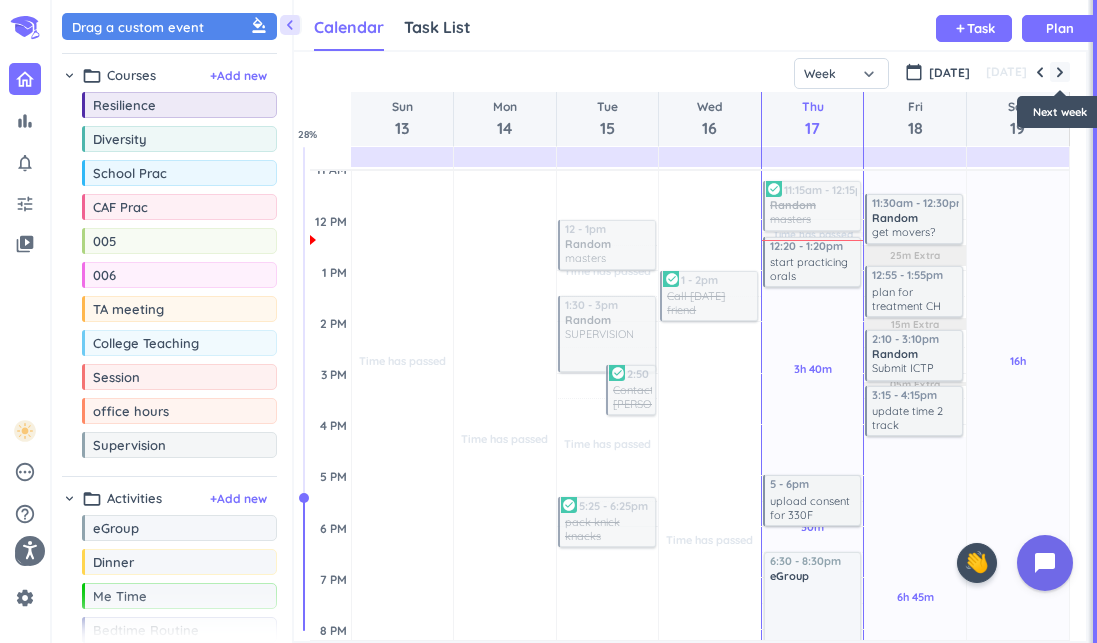 click at bounding box center [1060, 72] 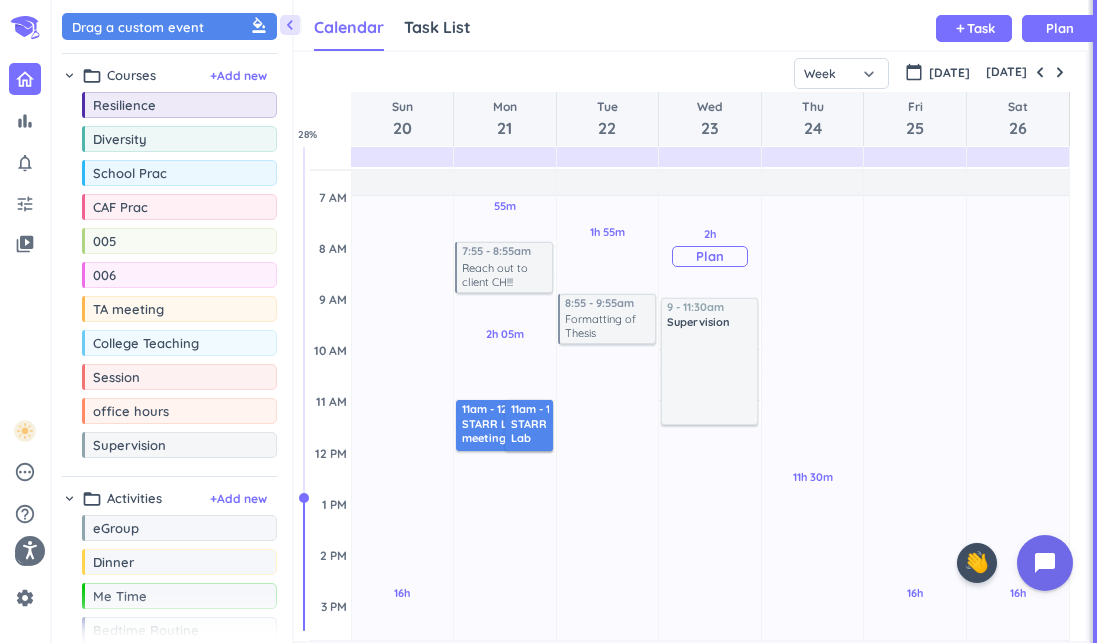scroll, scrollTop: 135, scrollLeft: 0, axis: vertical 